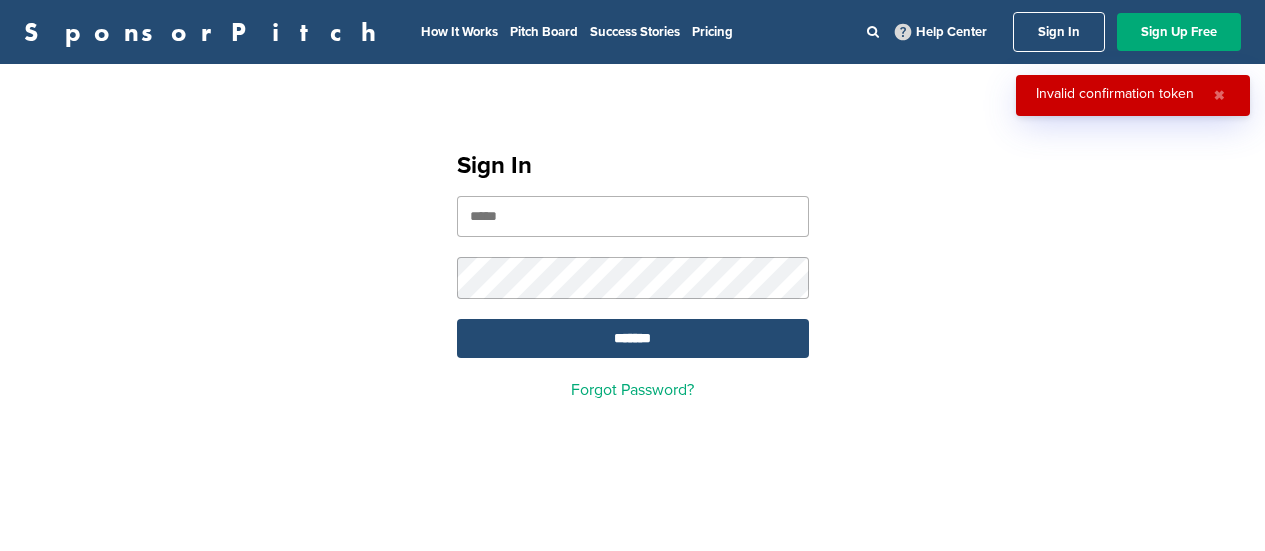 scroll, scrollTop: 0, scrollLeft: 0, axis: both 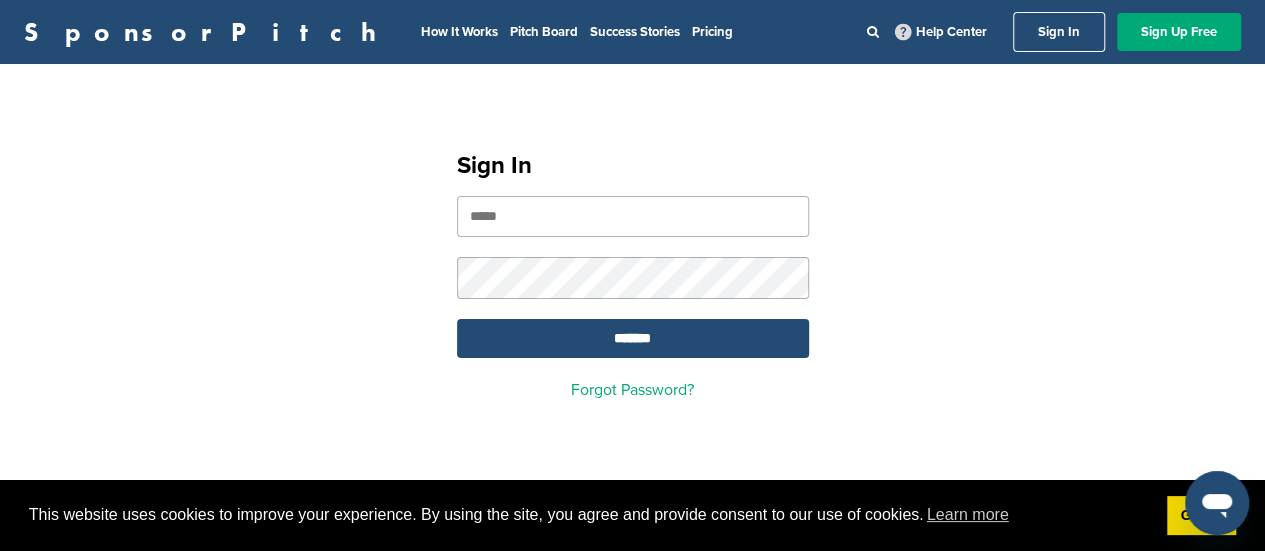click at bounding box center (633, 216) 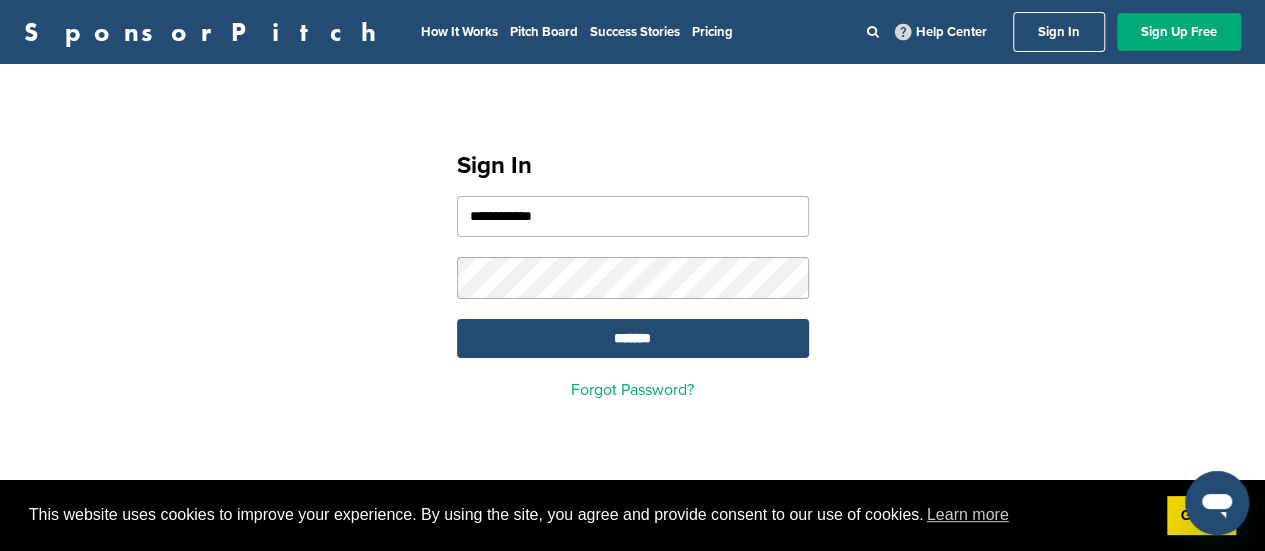 type on "**********" 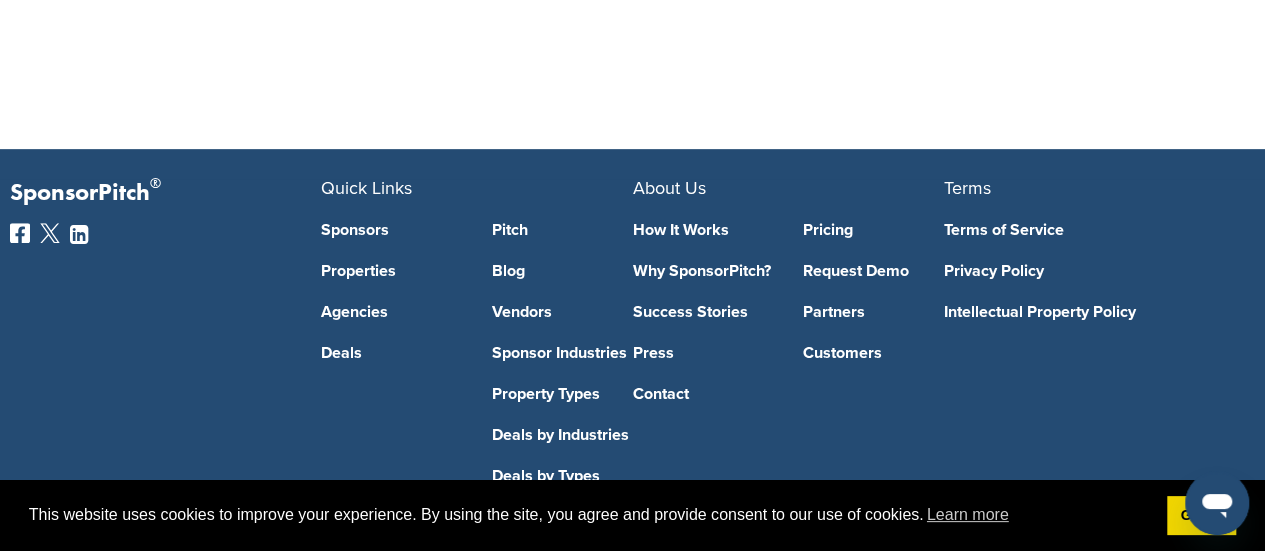 scroll, scrollTop: 60, scrollLeft: 0, axis: vertical 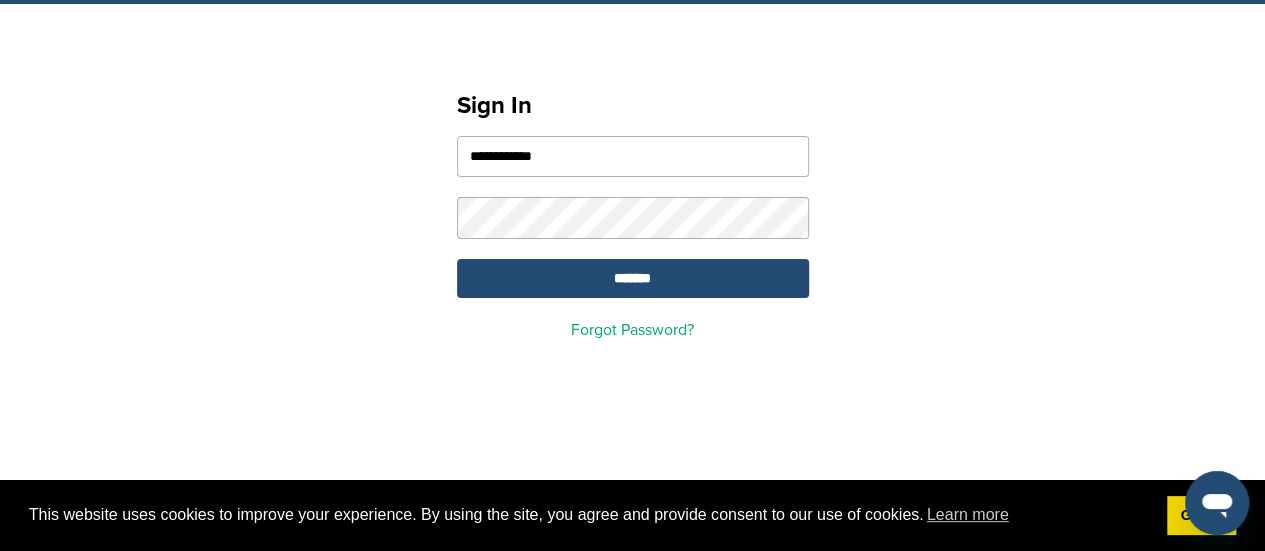 click on "*******" at bounding box center (633, 278) 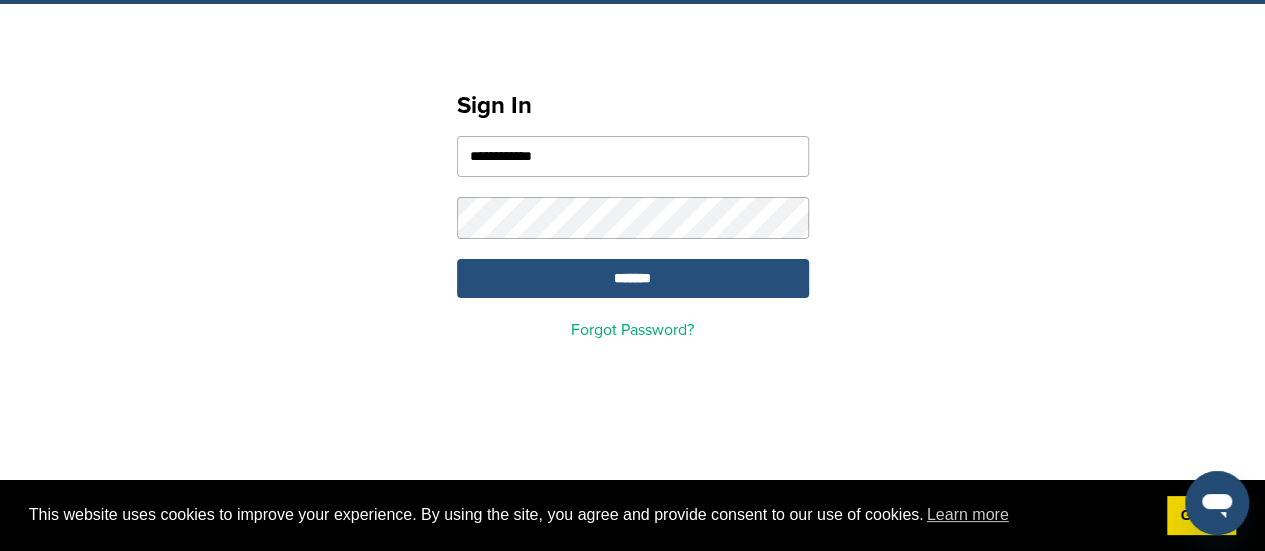 click on "*******" at bounding box center (633, 278) 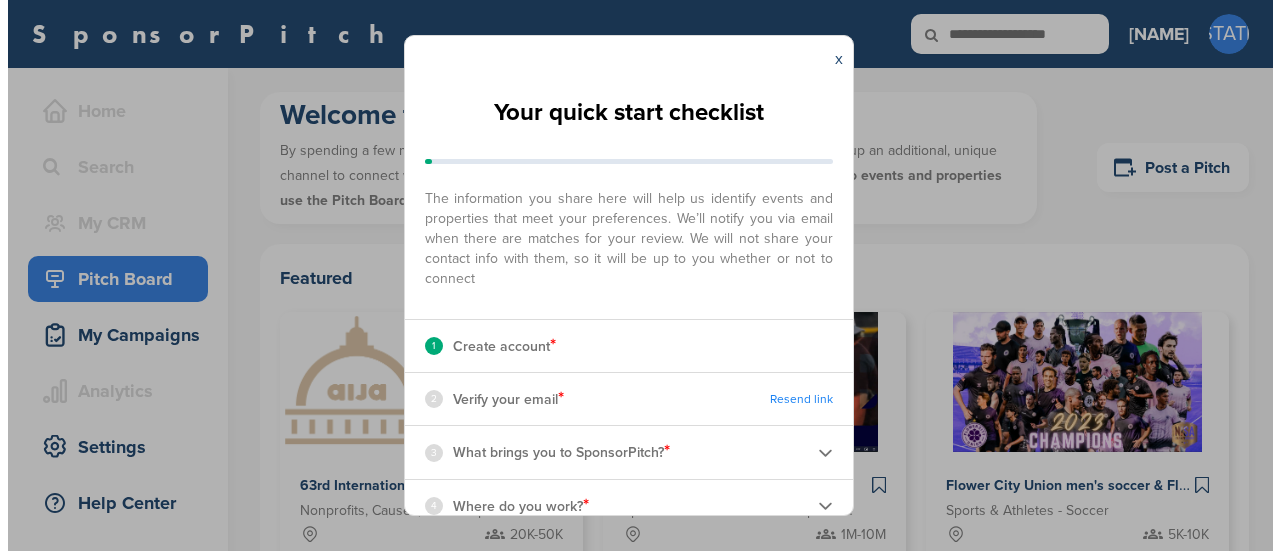 scroll, scrollTop: 0, scrollLeft: 0, axis: both 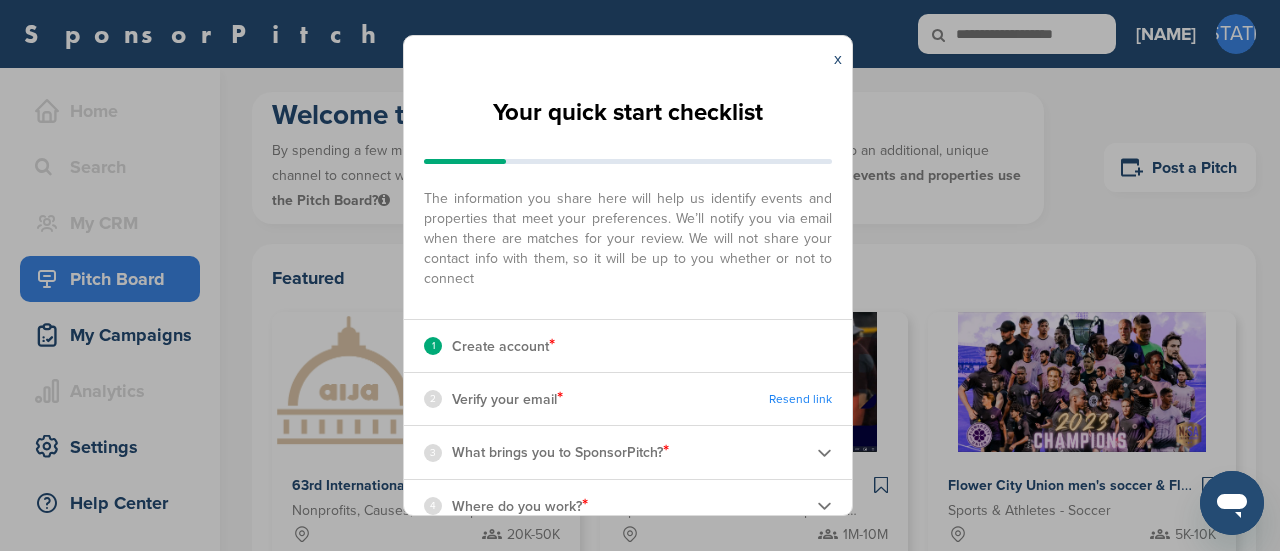 click on "Resend link" at bounding box center (800, 399) 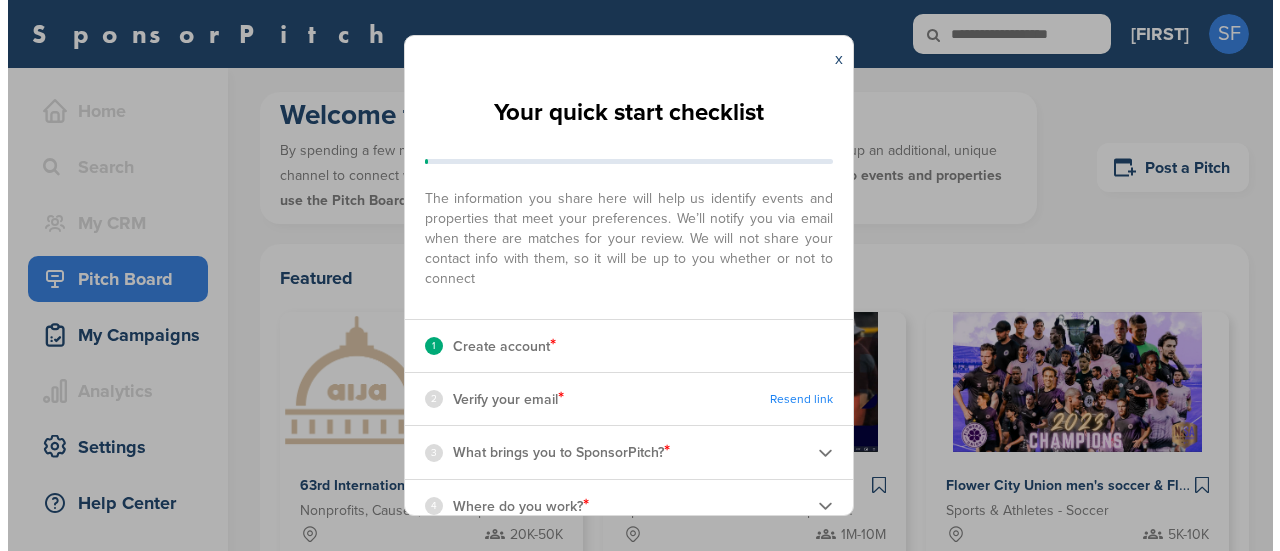 scroll, scrollTop: 0, scrollLeft: 0, axis: both 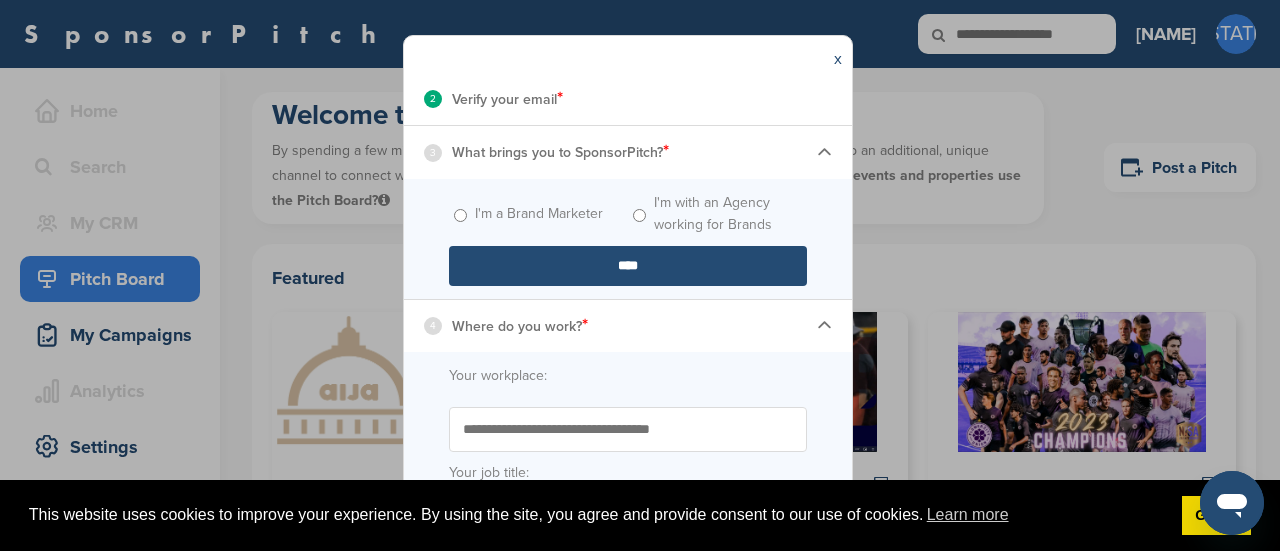 click on "I'm a Brand Marketer" at bounding box center [539, 214] 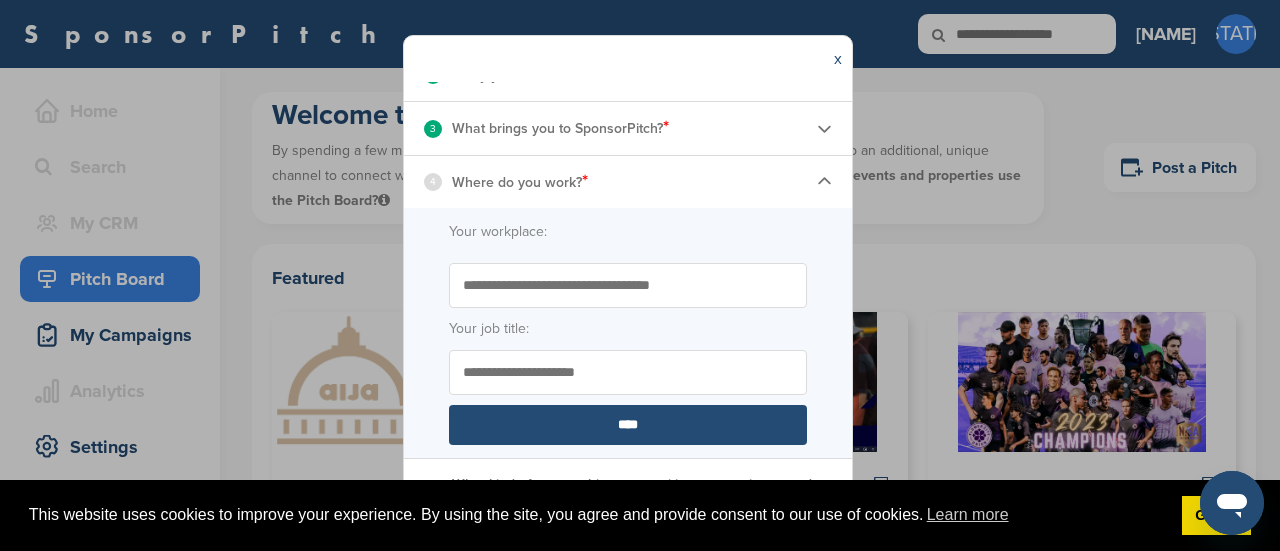 scroll, scrollTop: 341, scrollLeft: 0, axis: vertical 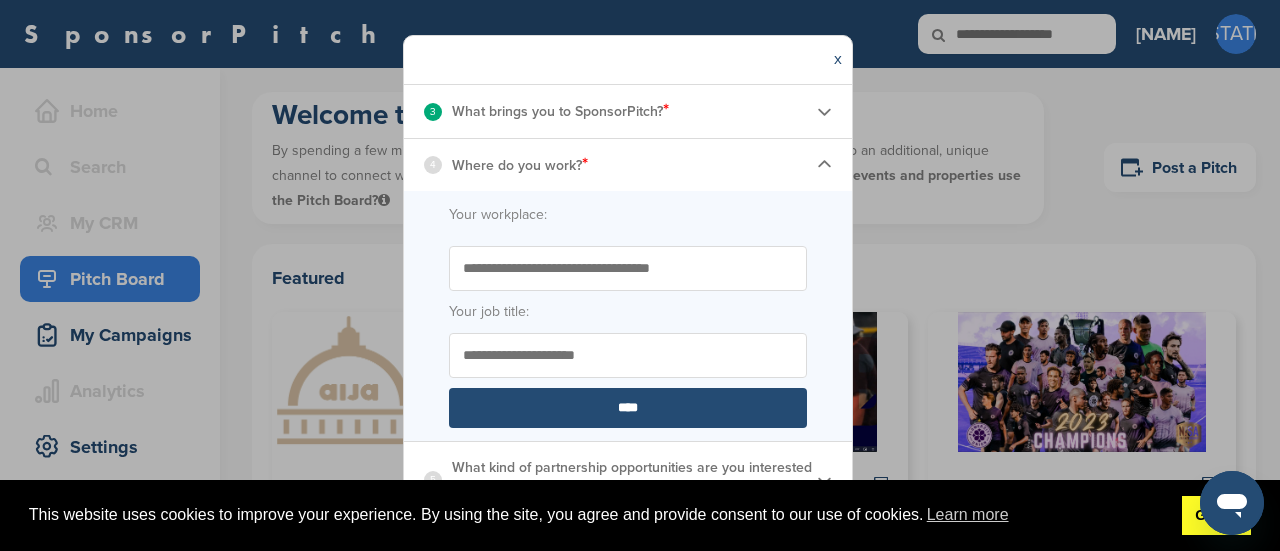 click on "Got it!" at bounding box center [1216, 516] 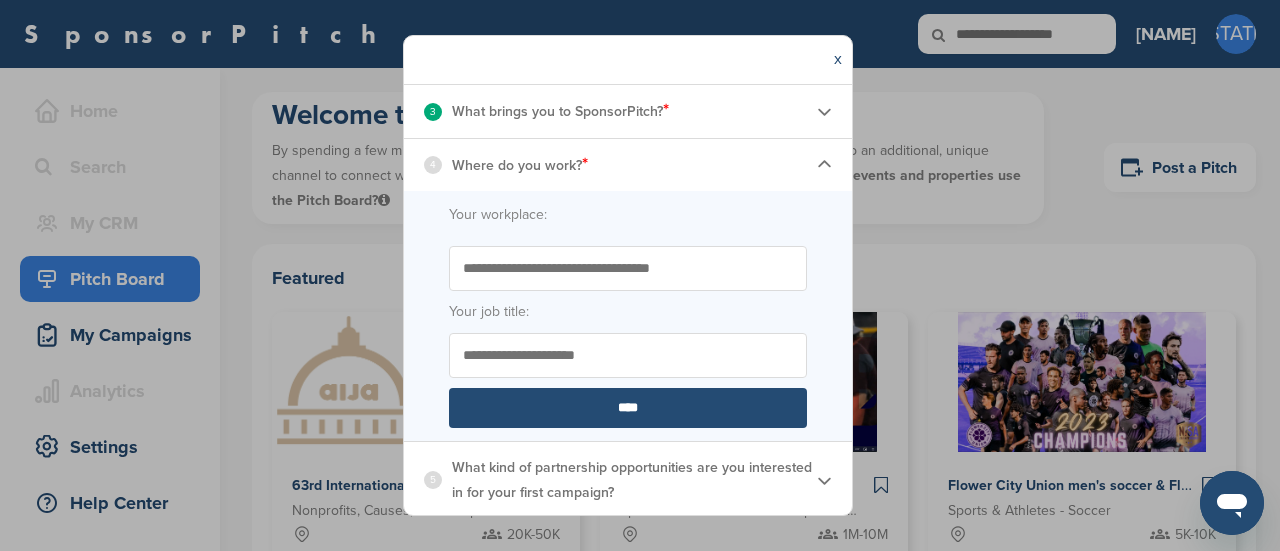 click on "Start typing the name of your workplace. Don’t see your organization in the dropdown? Enter the name to submit for review to be added" at bounding box center (628, 268) 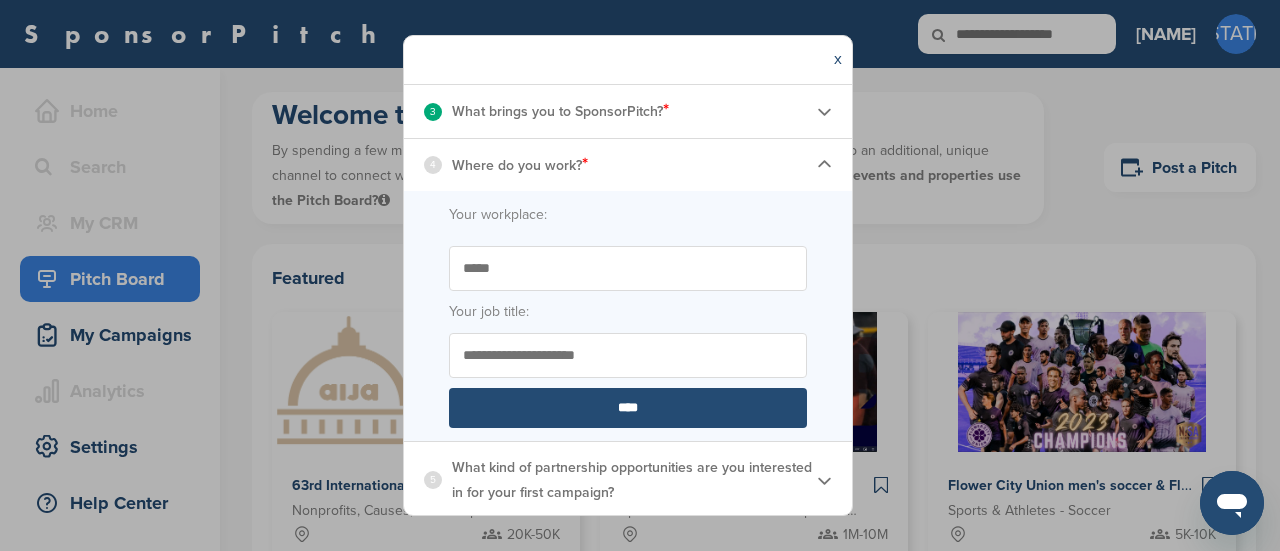 type on "*****" 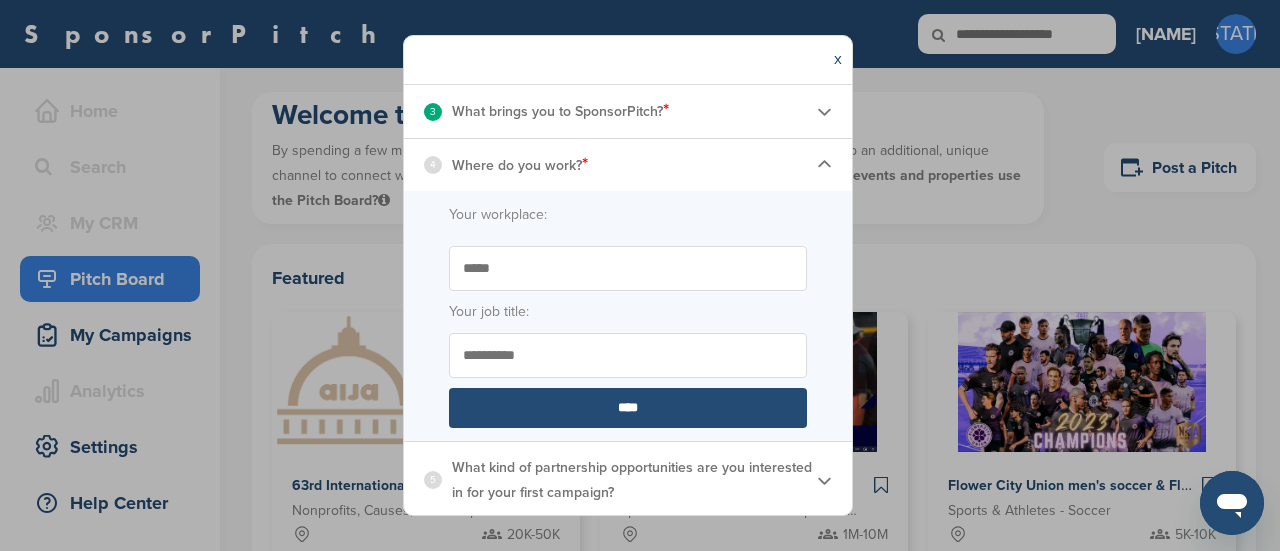 type on "**********" 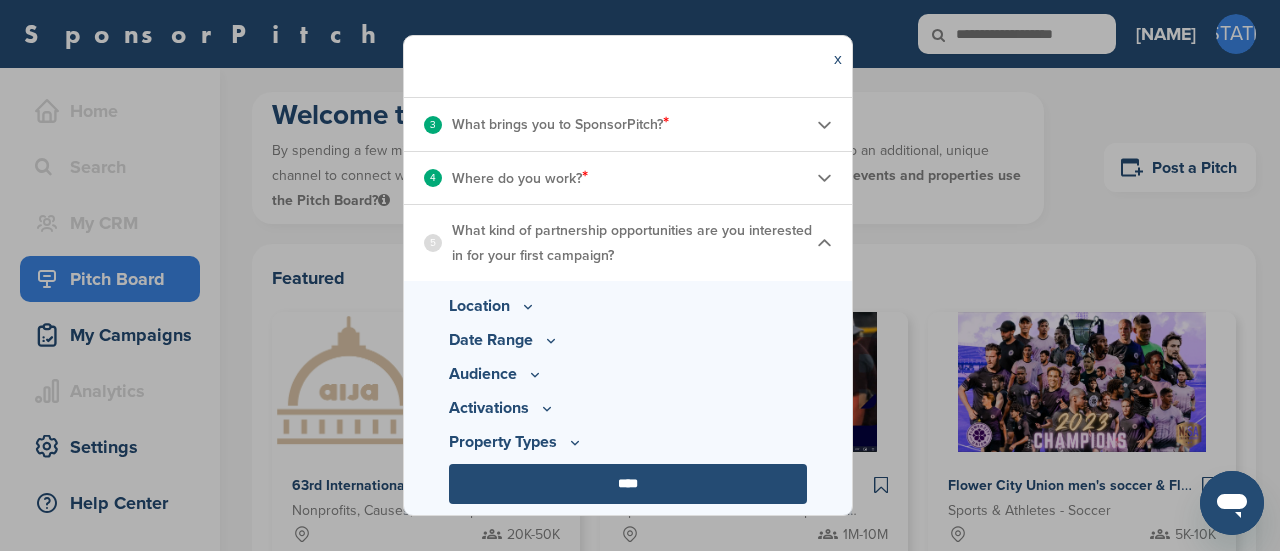 click 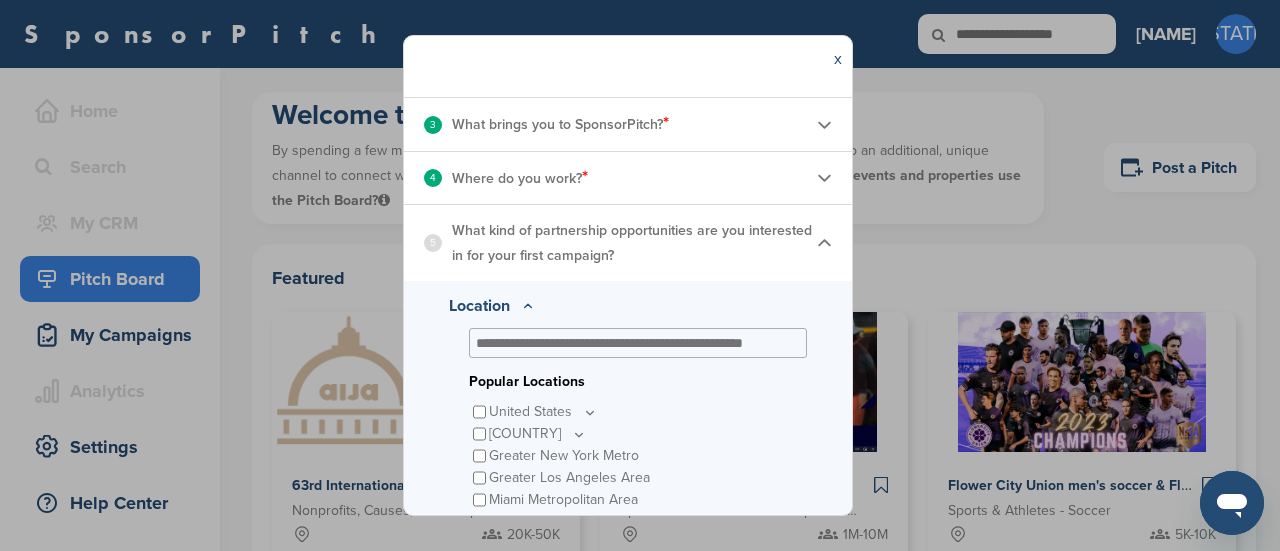 click 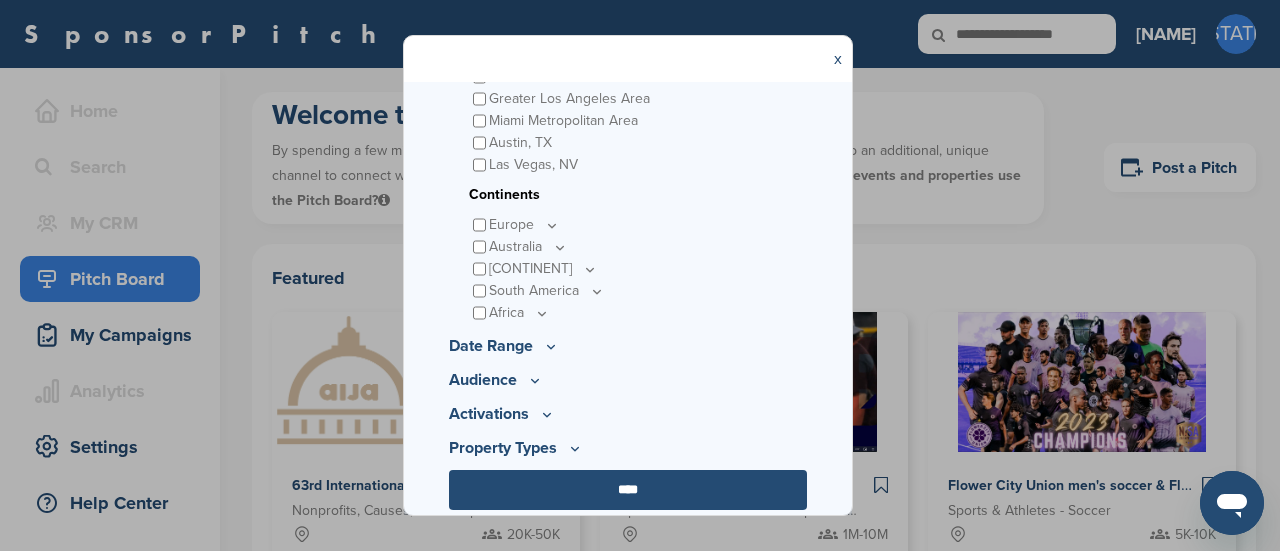 scroll, scrollTop: 801, scrollLeft: 0, axis: vertical 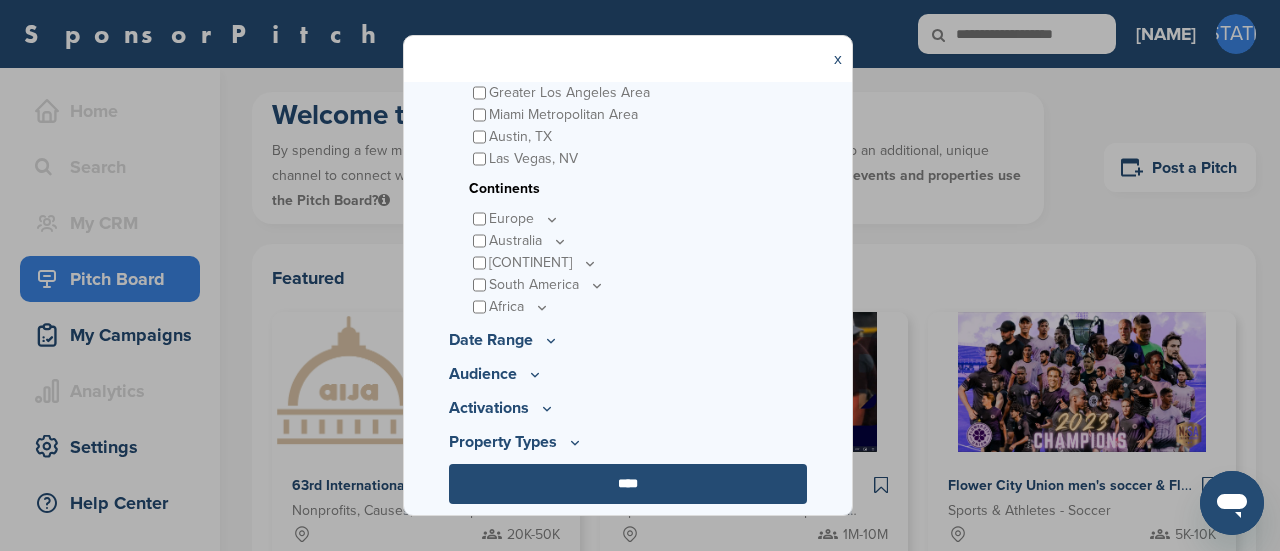 click 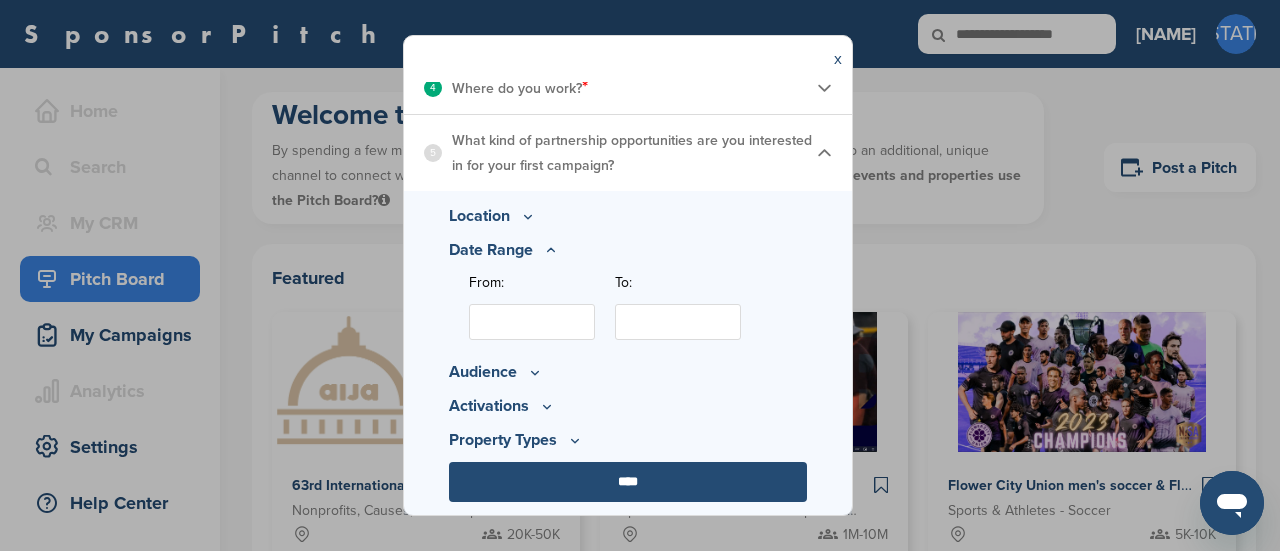 scroll, scrollTop: 417, scrollLeft: 0, axis: vertical 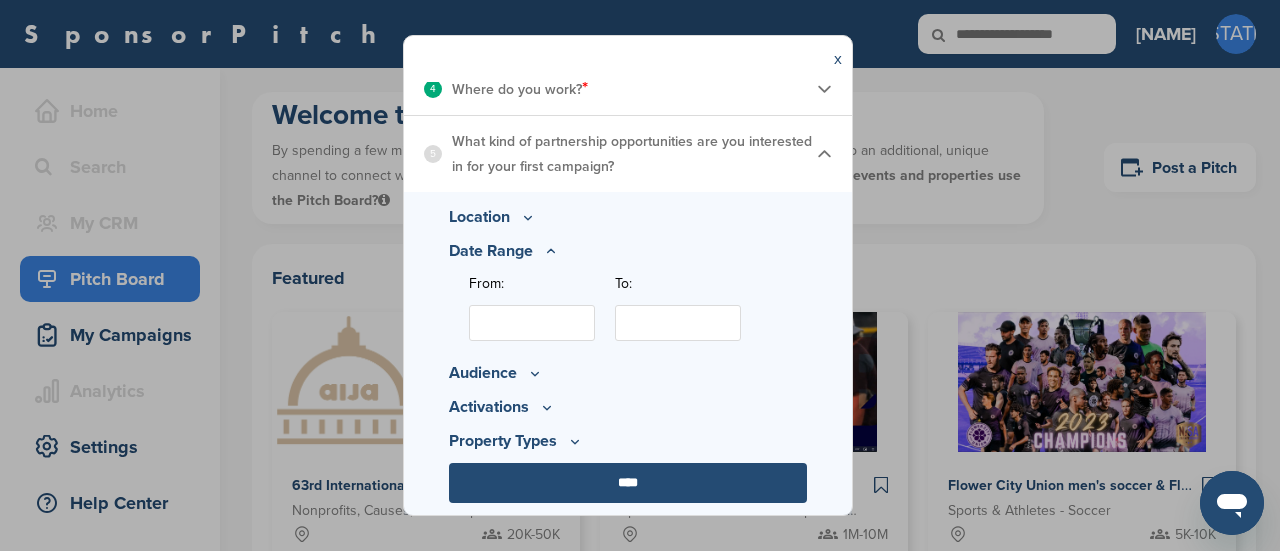 click on "From:" at bounding box center [532, 323] 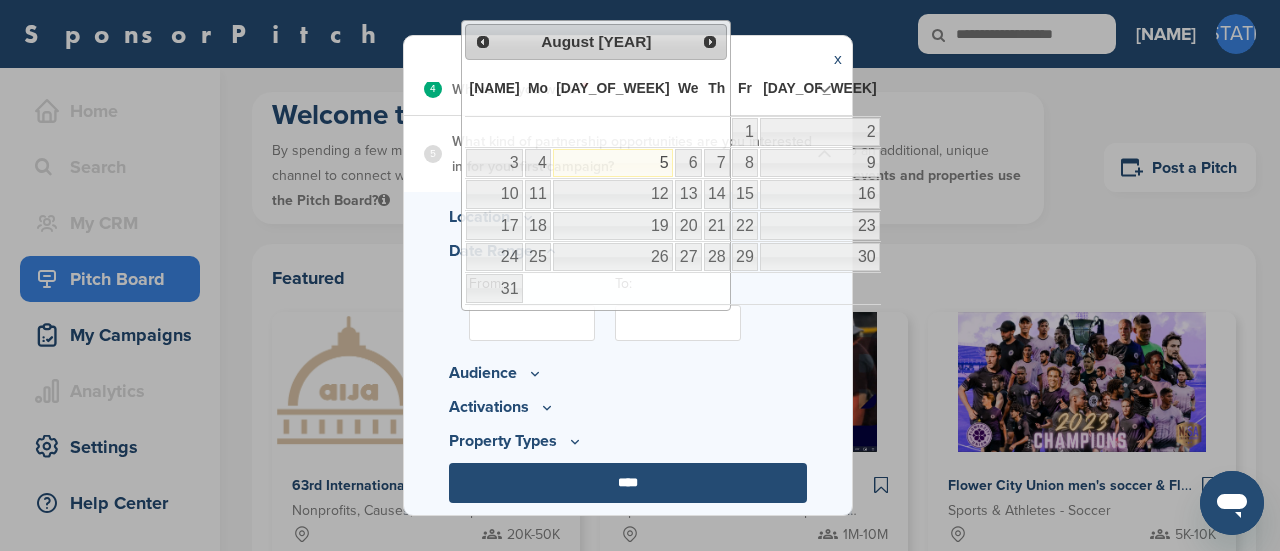 click on "Location
Popular Locations
United States
Midwest
Illinois
Indiana
Iowa
Kansas
Minnesota
Missouri
Nebraska
North Dakota
Ohio
South Dakota
Wisconsin
Northeast
Connecticut
Maine
Massachusetts
New Hampshire
New Jersey
New York
Pennsylvania
Rhode Island
Vermont
South
Alabama
Arkansas
Delaware
Florida
Georgia
Kentucky
Louisiana
Maryland
Mississippi
North Carolina
Oklahoma
South Carolina
Tennessee
Texas
Virginia
West Virginia" at bounding box center [628, 354] 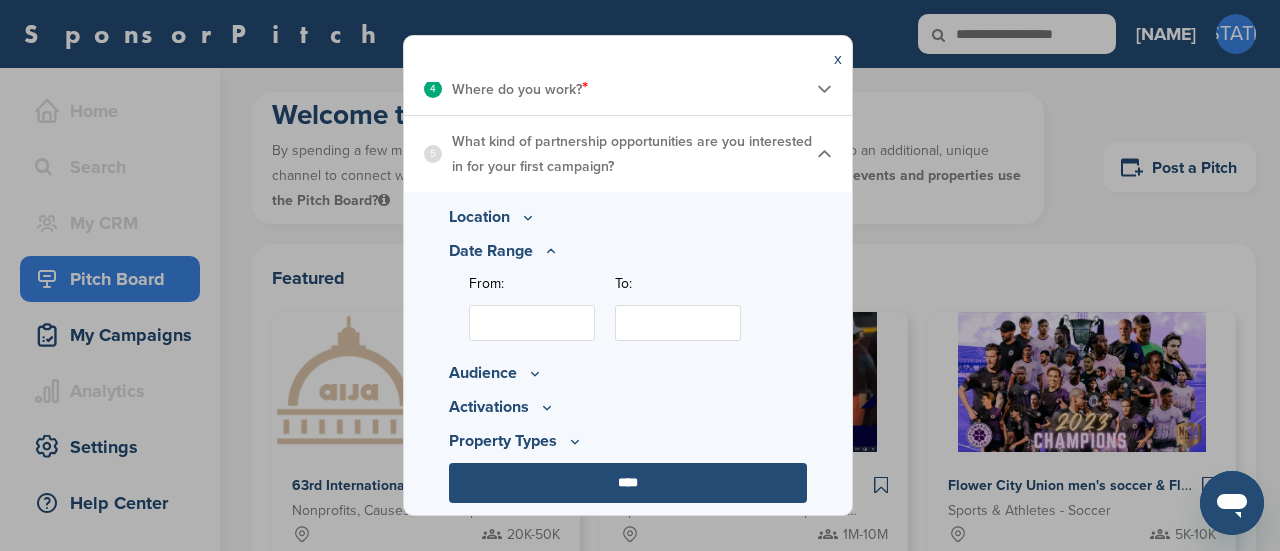 click on "Audience" at bounding box center (628, 373) 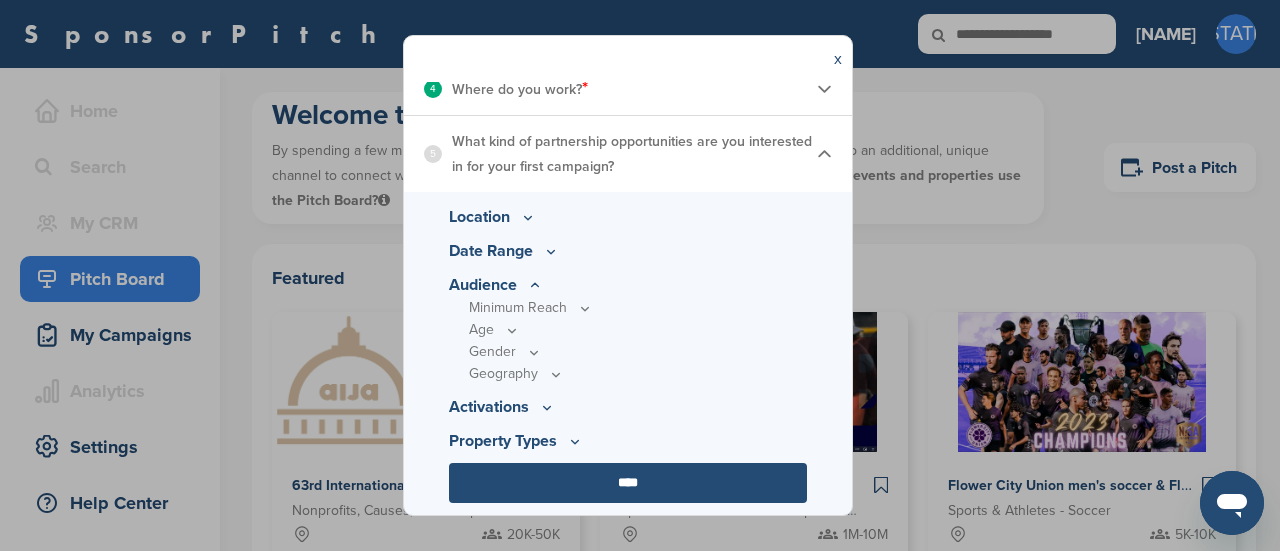 scroll, scrollTop: 416, scrollLeft: 0, axis: vertical 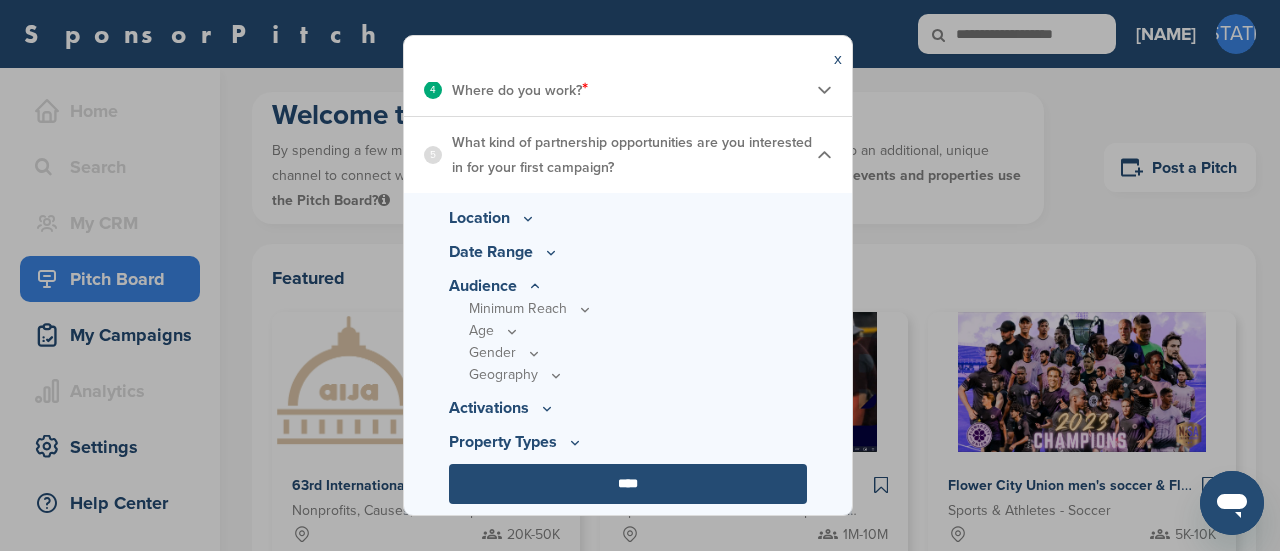 click 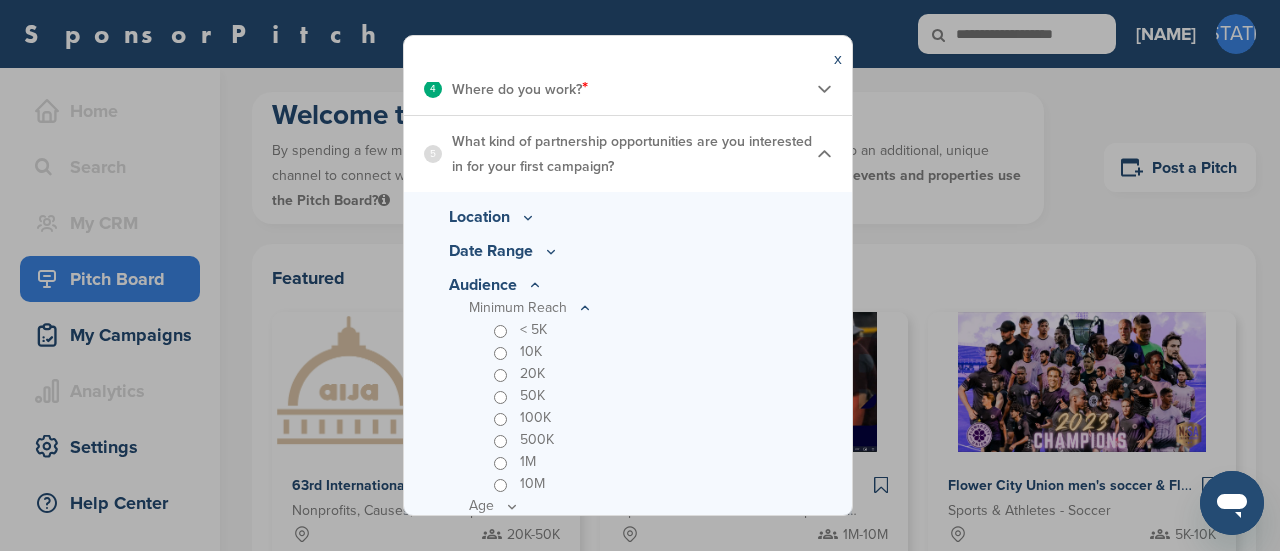 click on "< 5K" at bounding box center (533, 330) 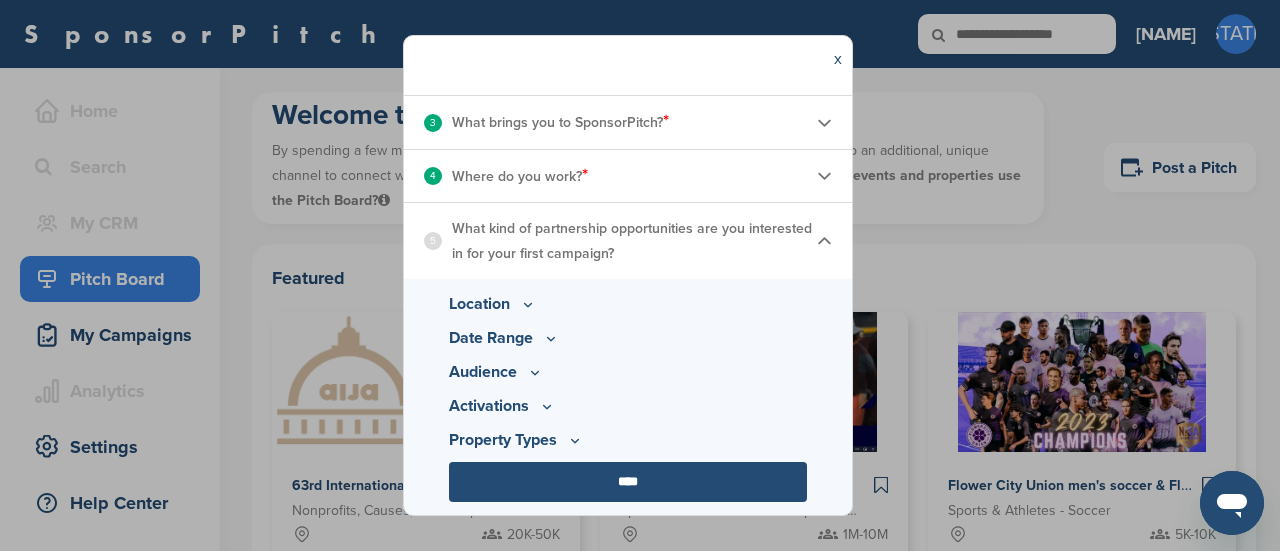 scroll, scrollTop: 328, scrollLeft: 0, axis: vertical 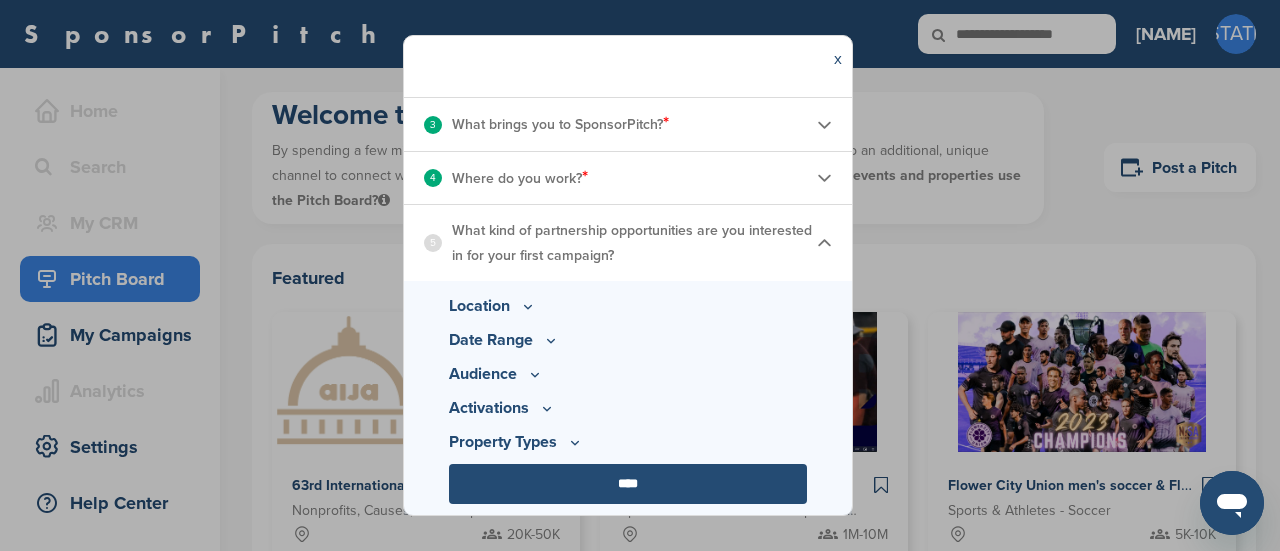 click 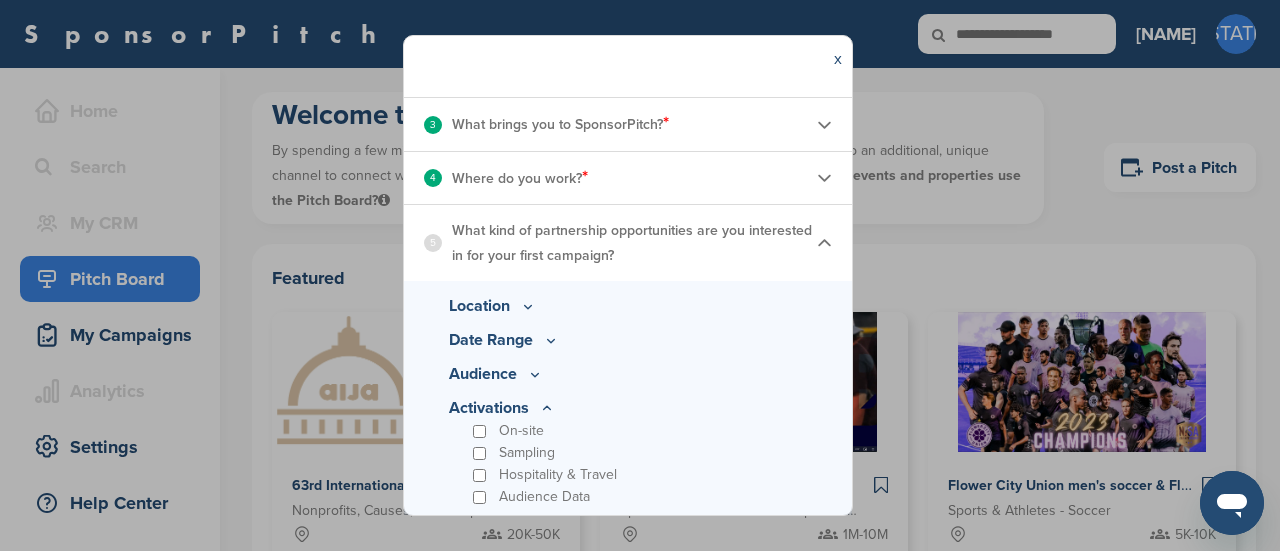 scroll, scrollTop: 416, scrollLeft: 0, axis: vertical 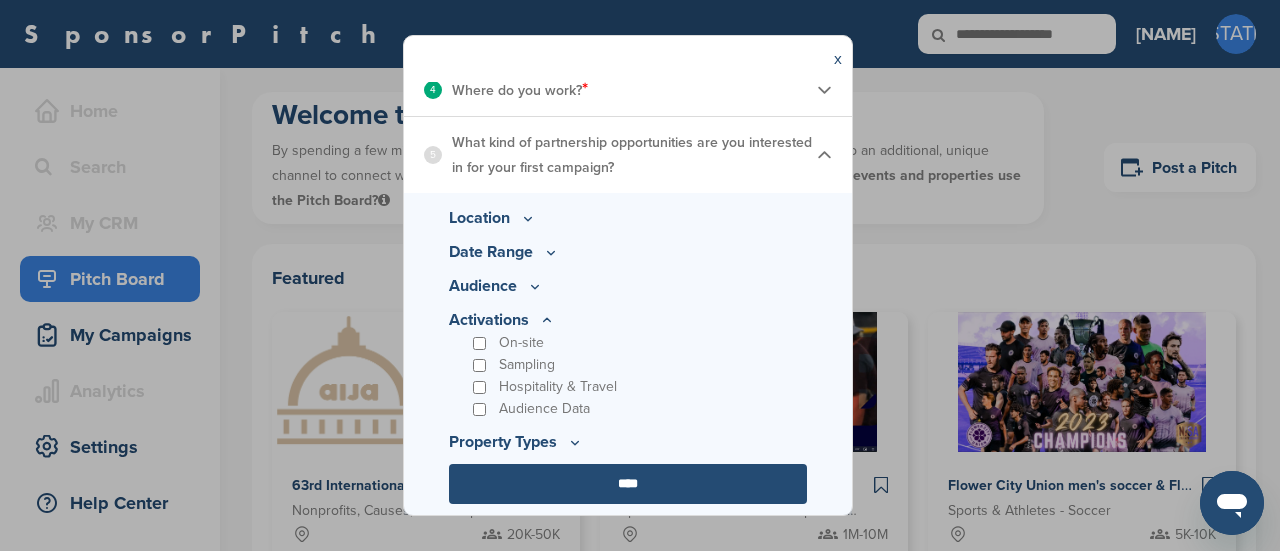 click on "On-site" at bounding box center [521, 343] 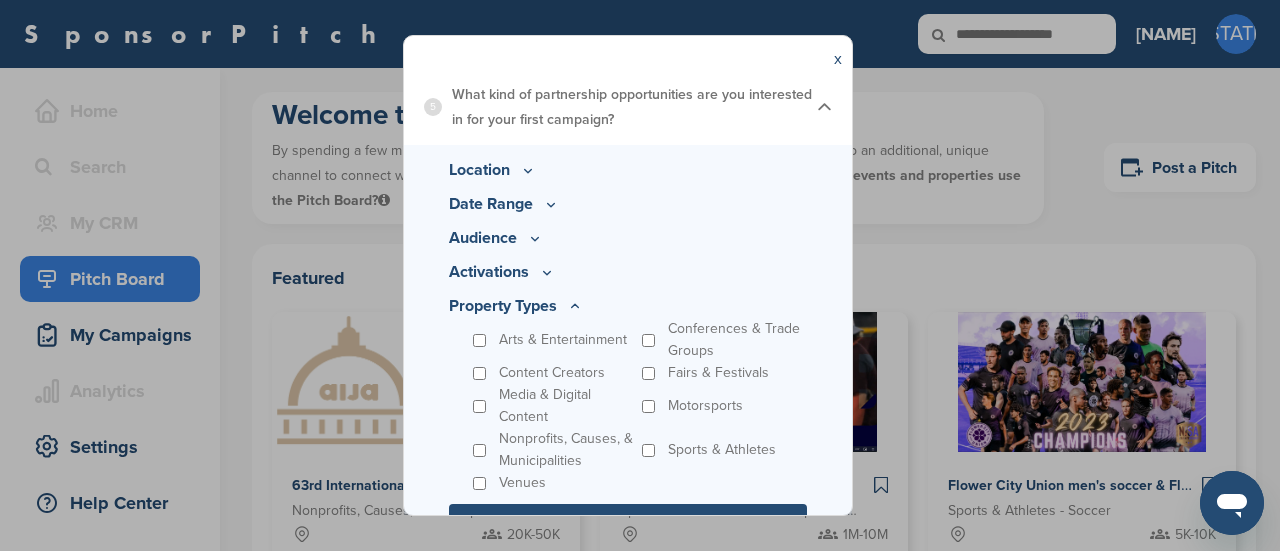 scroll, scrollTop: 504, scrollLeft: 0, axis: vertical 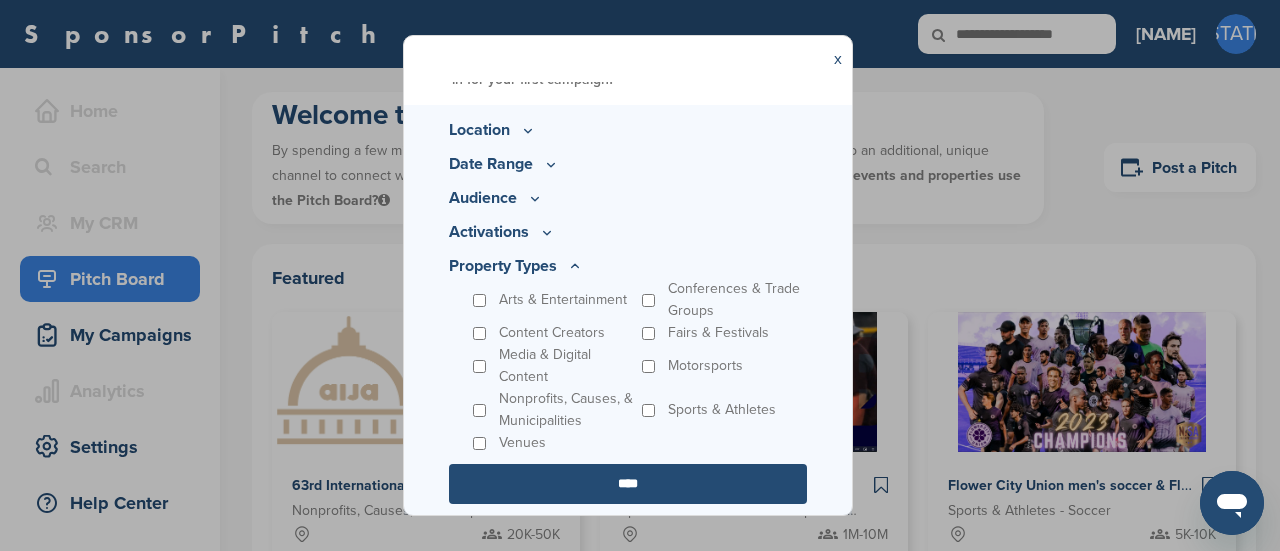 click on "Property Types
Arts & Entertainment
Conferences & Trade Groups
Content Creators
Fairs & Festivals
Media & Digital Content
Motorsports
Nonprofits, Causes, & Municipalities
Sports & Athletes
Venues" at bounding box center [628, 354] 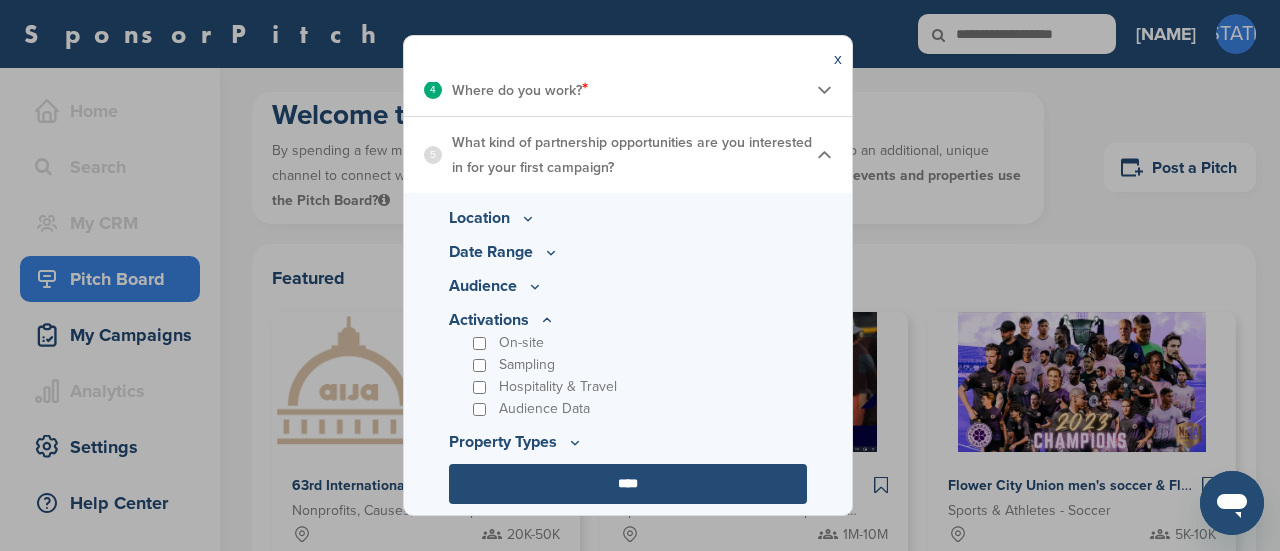 click 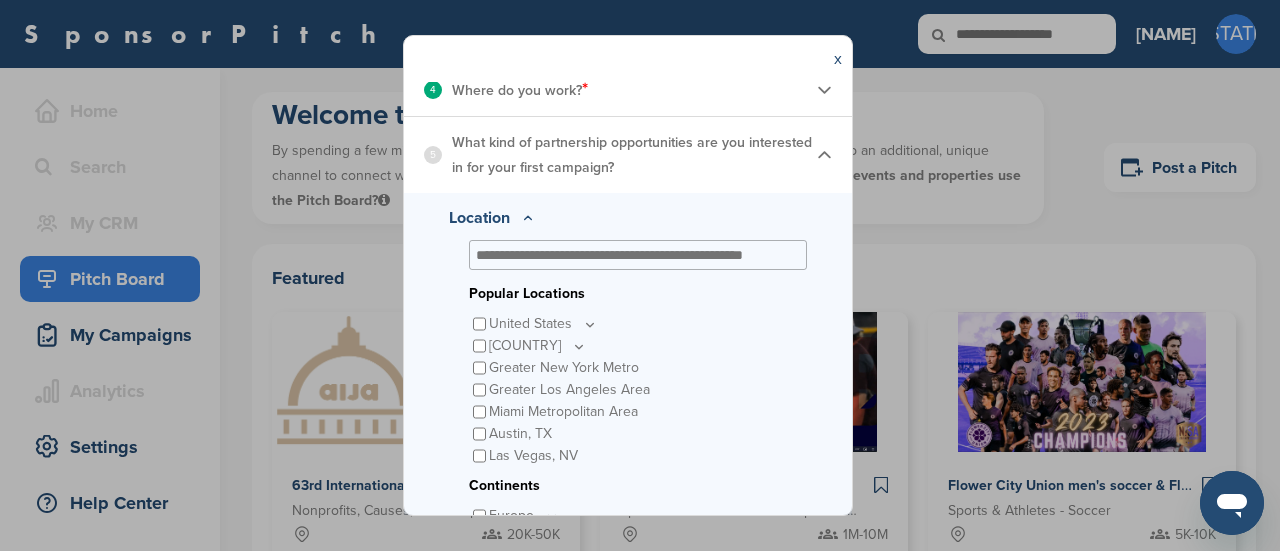 scroll, scrollTop: 504, scrollLeft: 0, axis: vertical 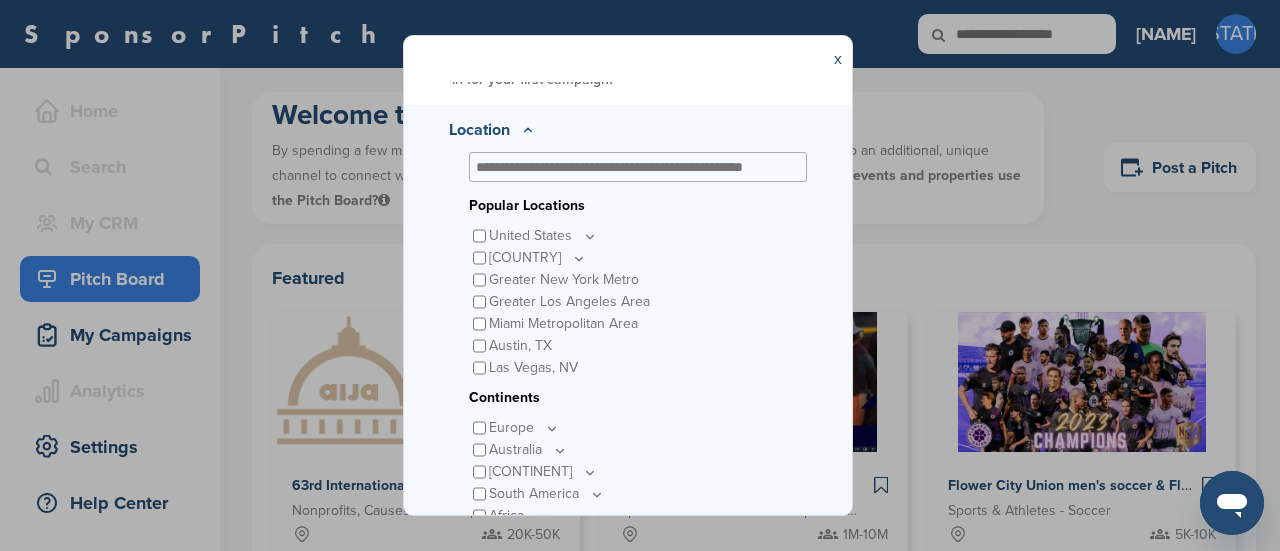 click 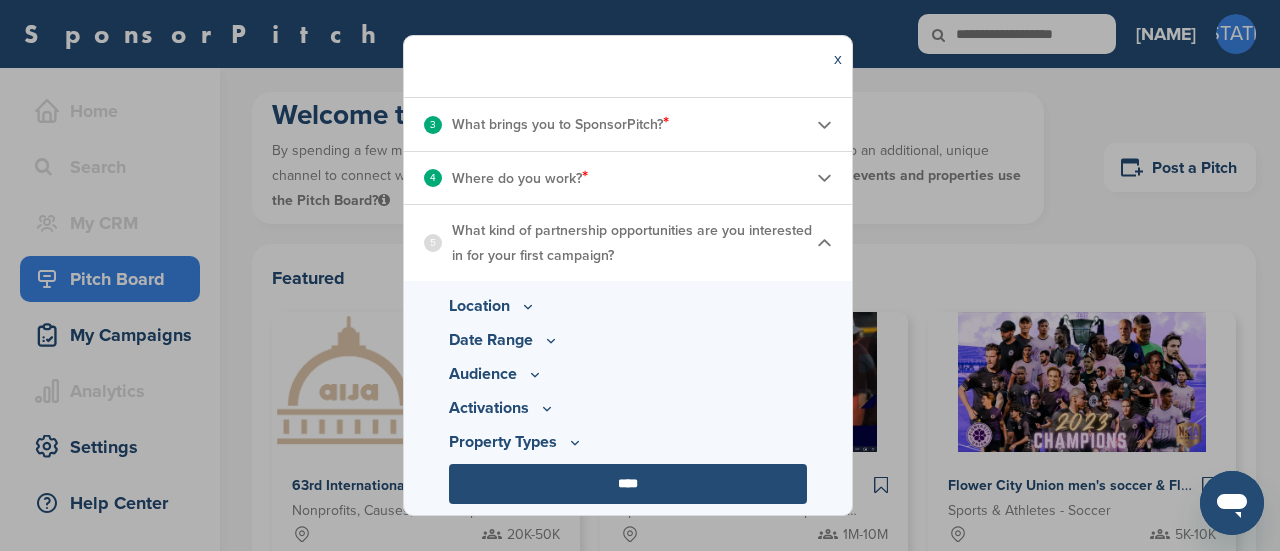 click 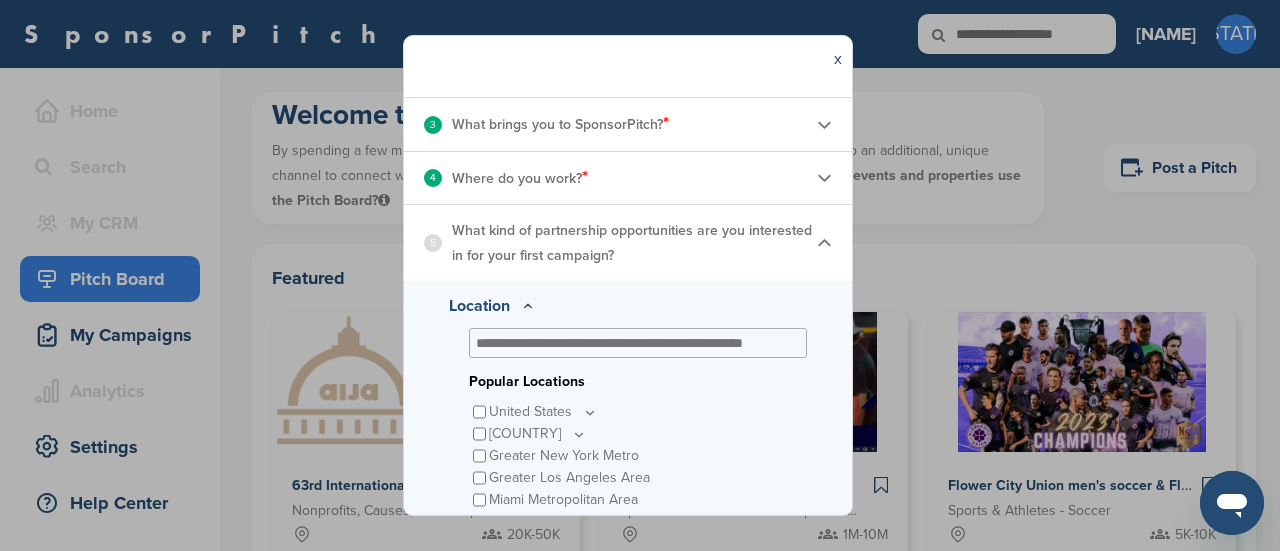 scroll, scrollTop: 504, scrollLeft: 0, axis: vertical 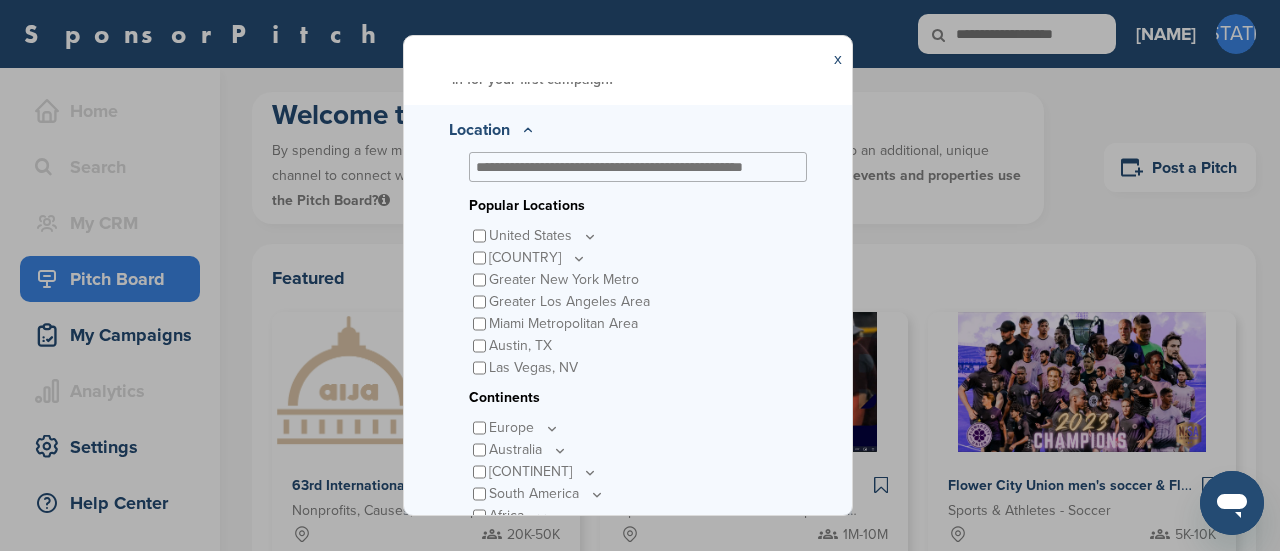 click on "Greater Los Angeles Area" at bounding box center [569, 302] 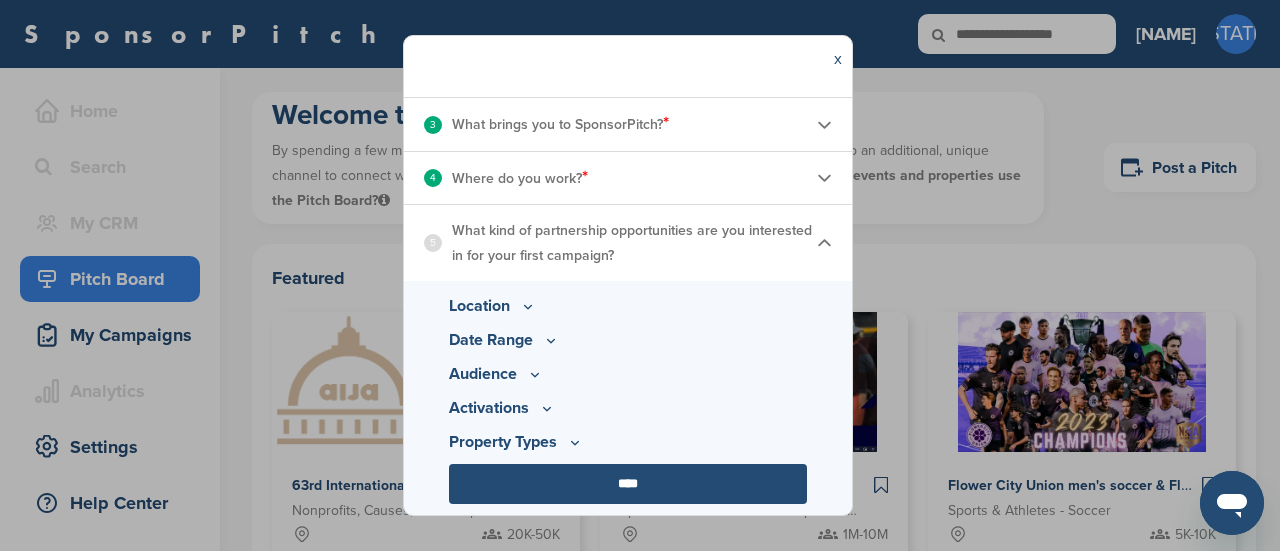 click 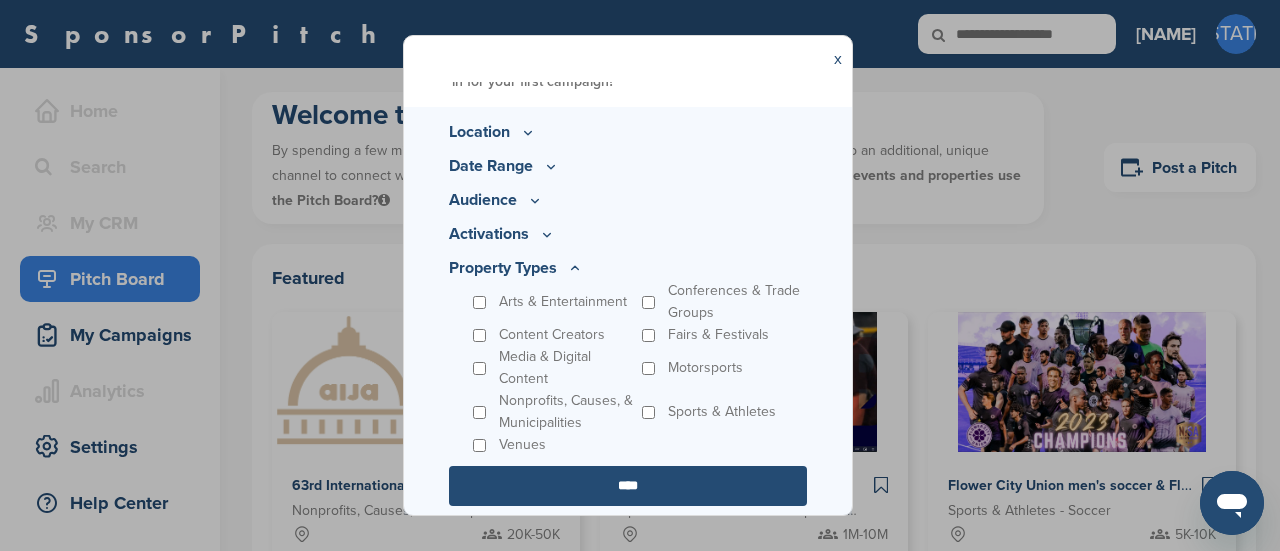 scroll, scrollTop: 504, scrollLeft: 0, axis: vertical 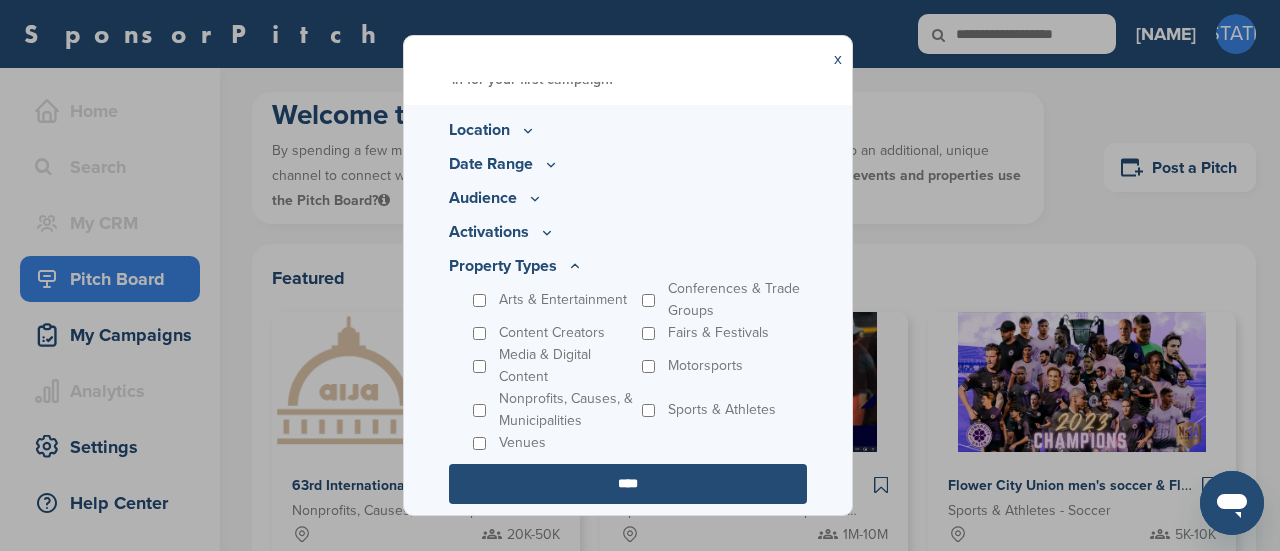 click on "Arts & Entertainment" at bounding box center (563, 300) 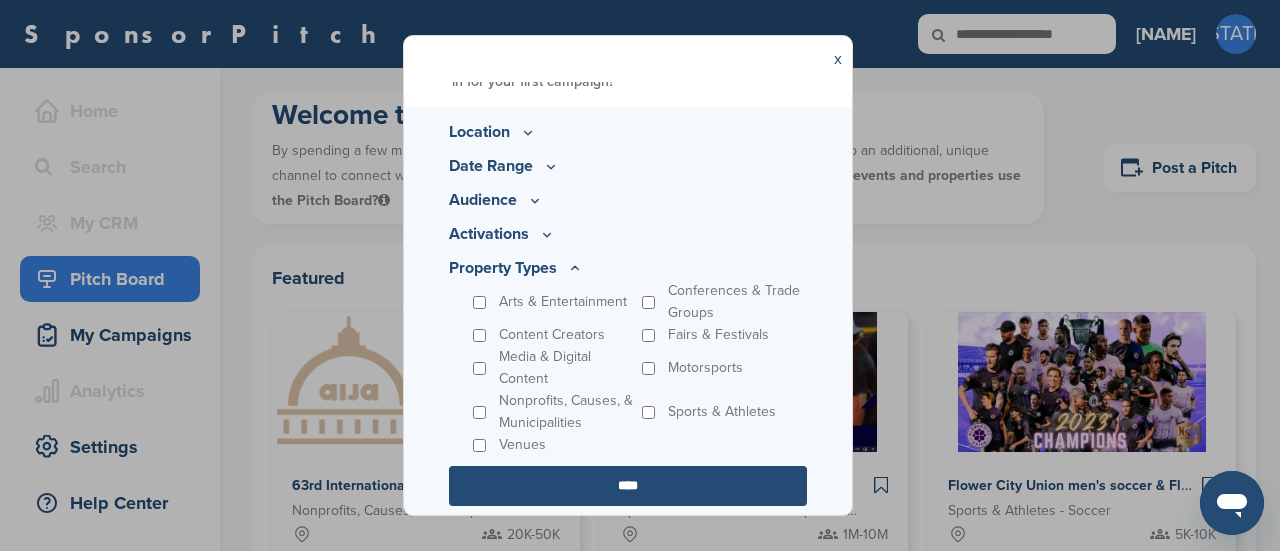 scroll, scrollTop: 504, scrollLeft: 0, axis: vertical 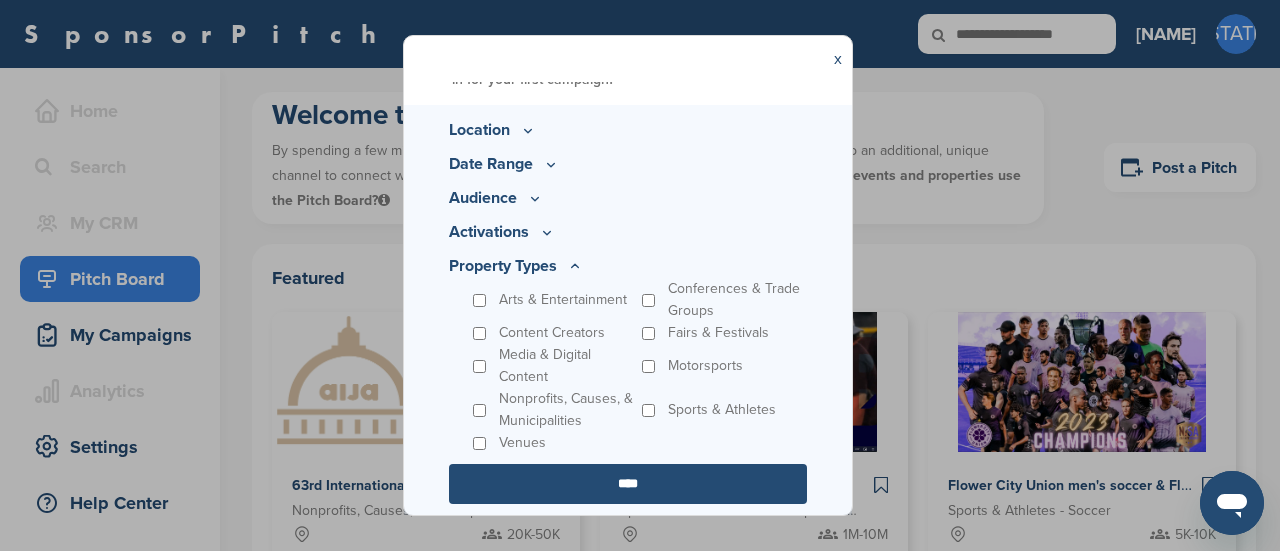 click on "****" at bounding box center (628, 484) 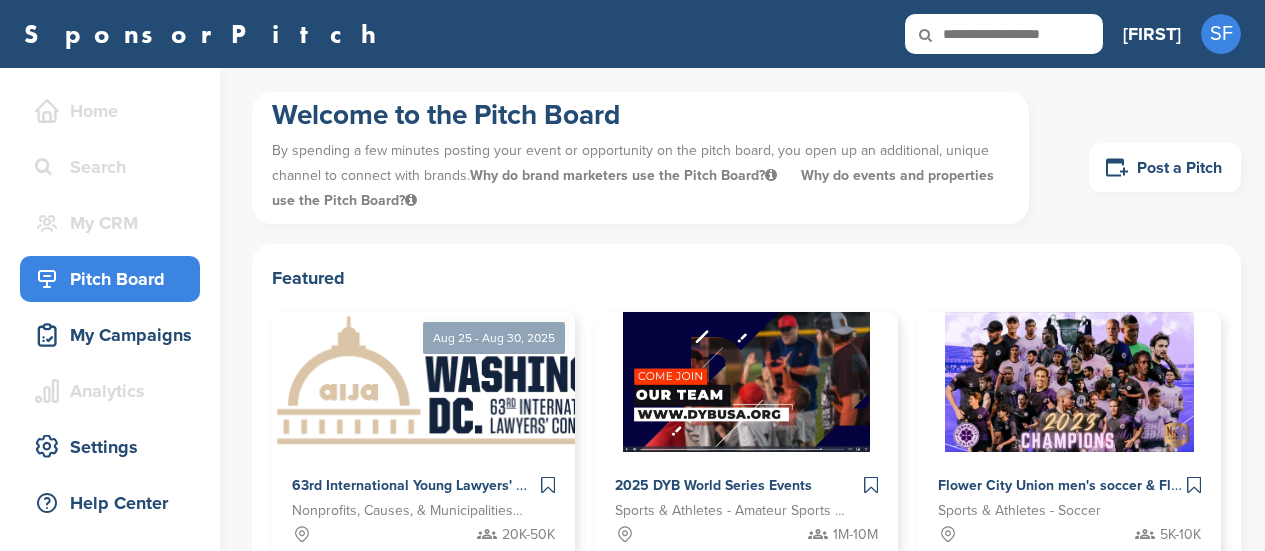 scroll, scrollTop: 0, scrollLeft: 0, axis: both 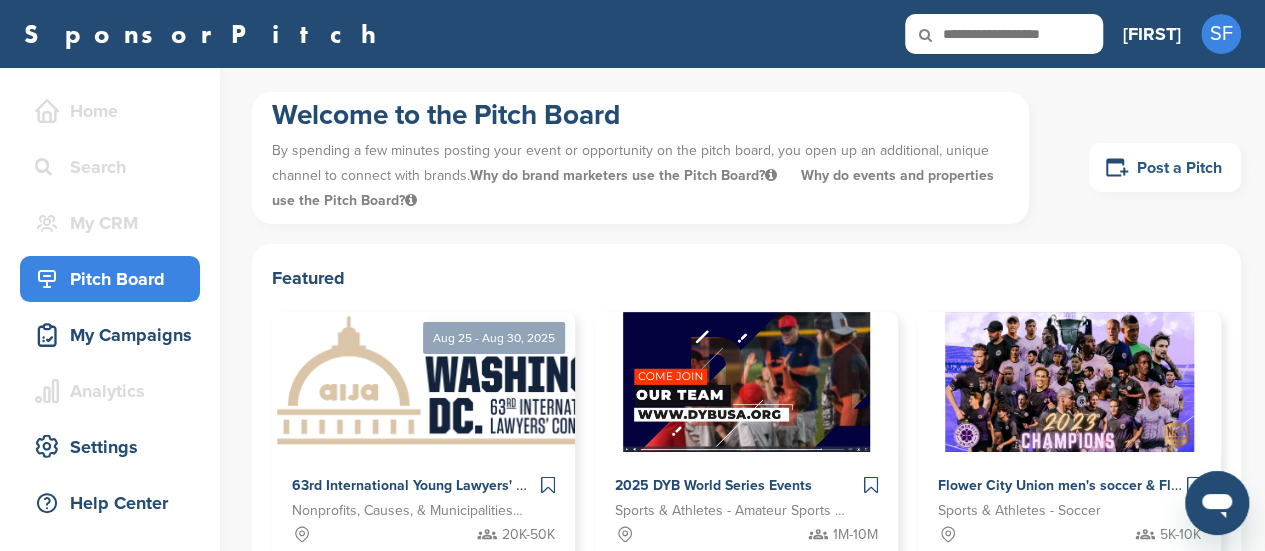 click on "Post a Pitch" at bounding box center [1165, 167] 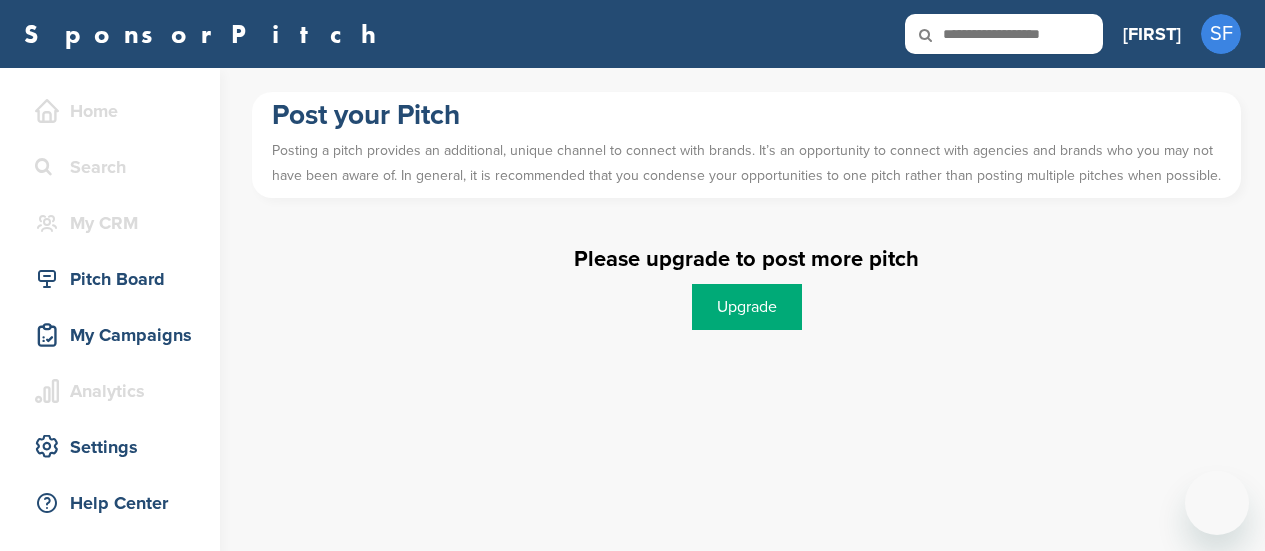 scroll, scrollTop: 0, scrollLeft: 0, axis: both 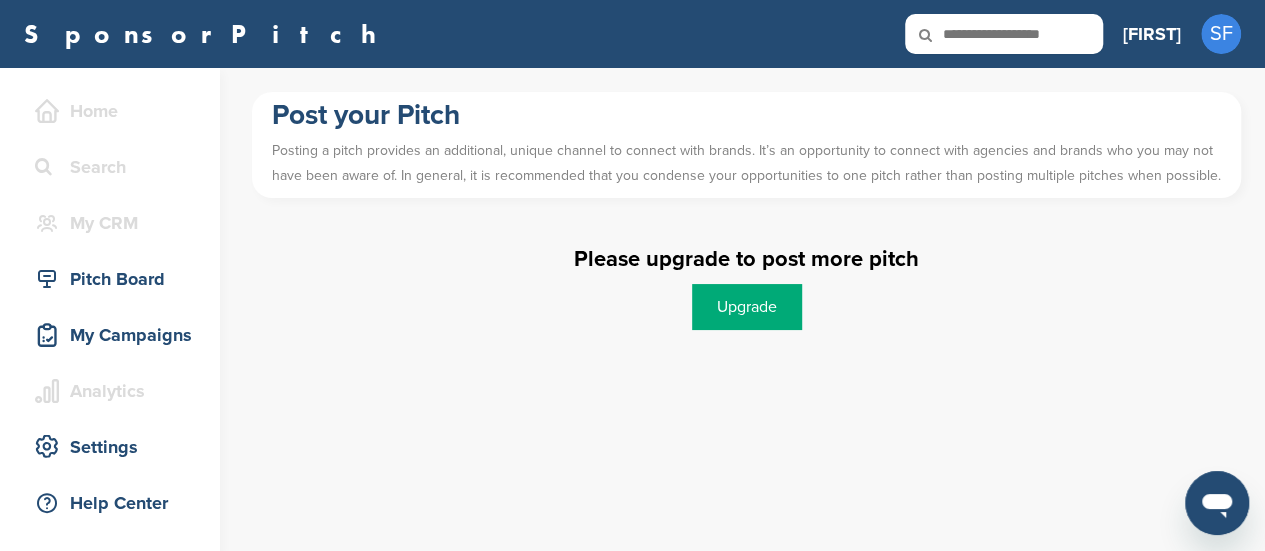 click on "Upgrade" at bounding box center [747, 307] 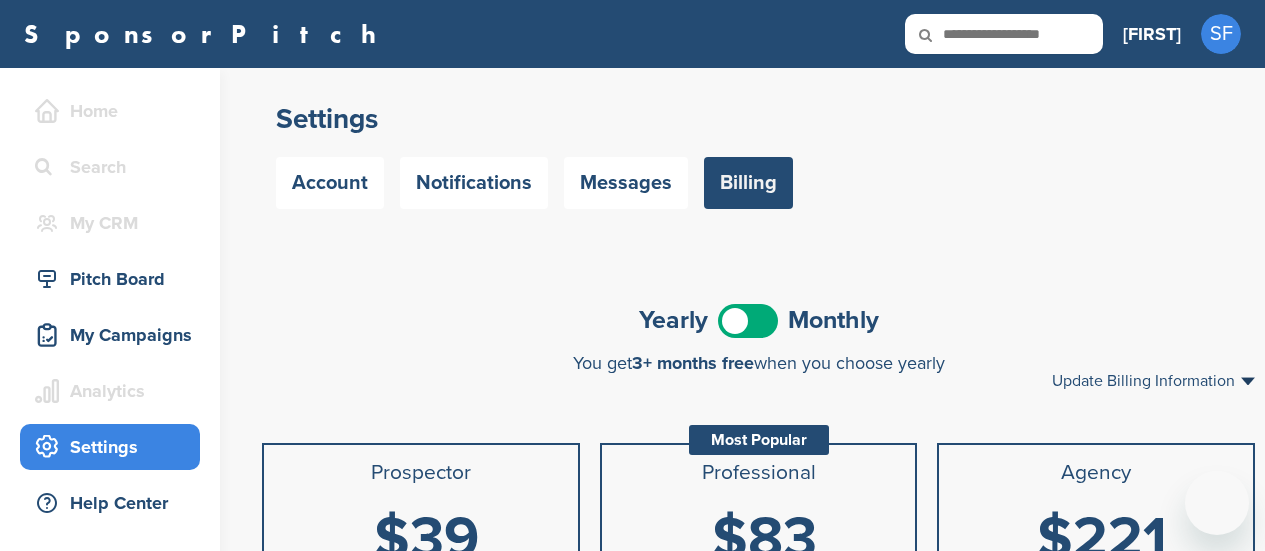 scroll, scrollTop: 0, scrollLeft: 0, axis: both 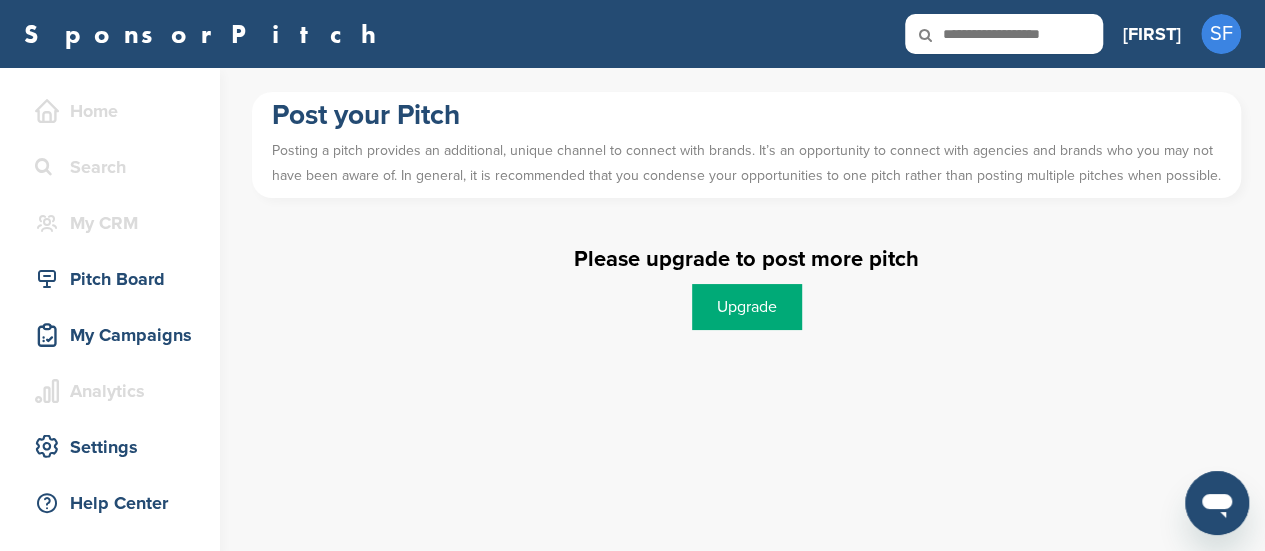 click on "Upgrade" at bounding box center [747, 307] 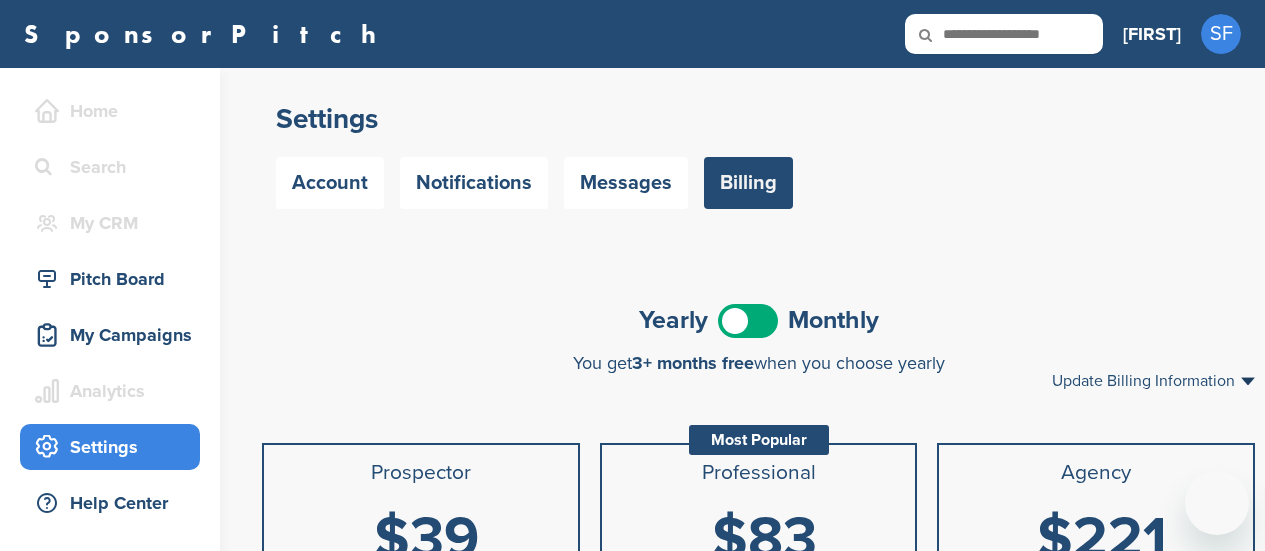 scroll, scrollTop: 300, scrollLeft: 0, axis: vertical 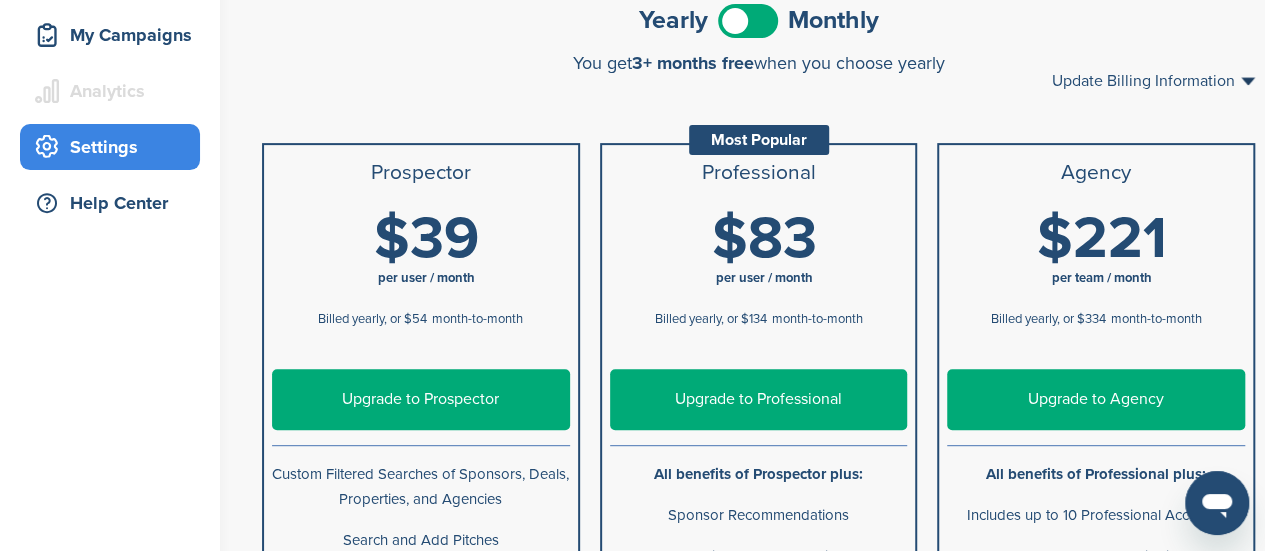 click at bounding box center (748, 21) 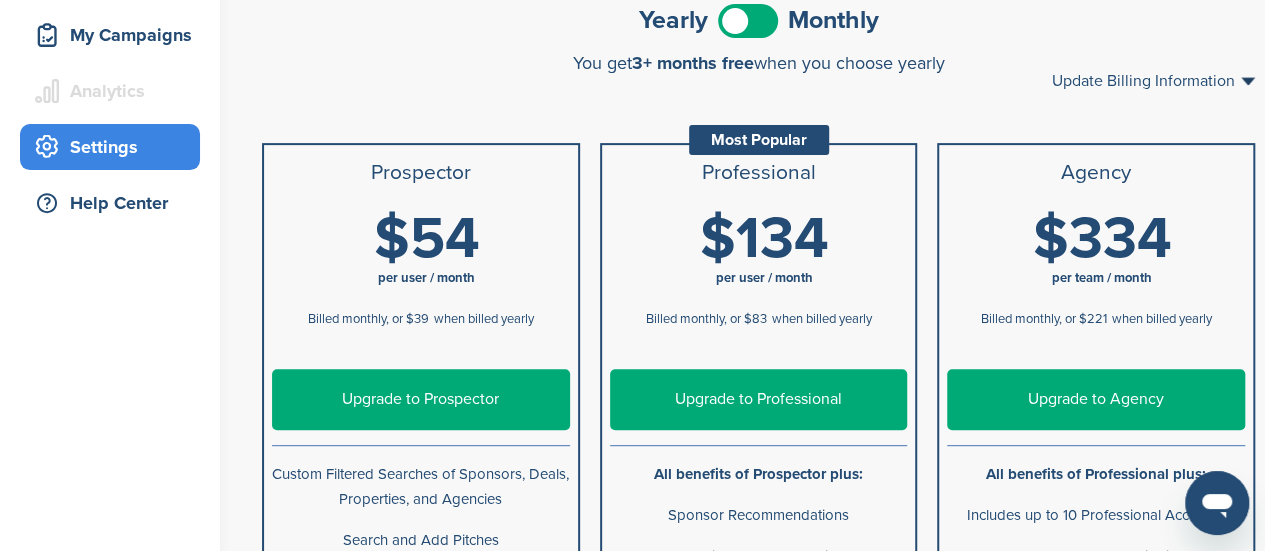click at bounding box center [748, 21] 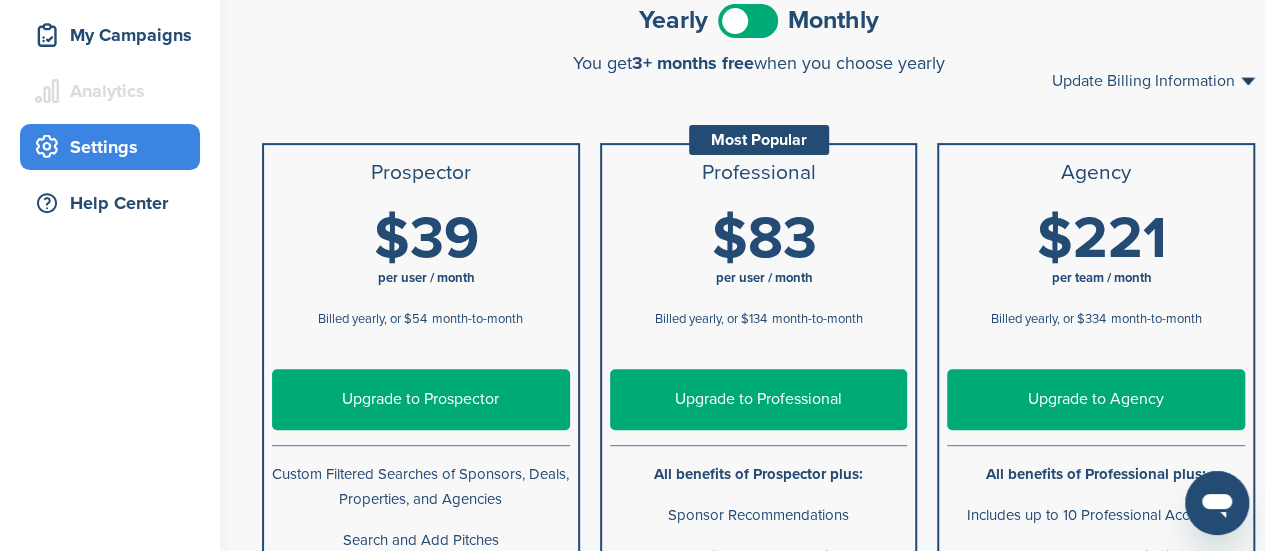 click at bounding box center [748, 21] 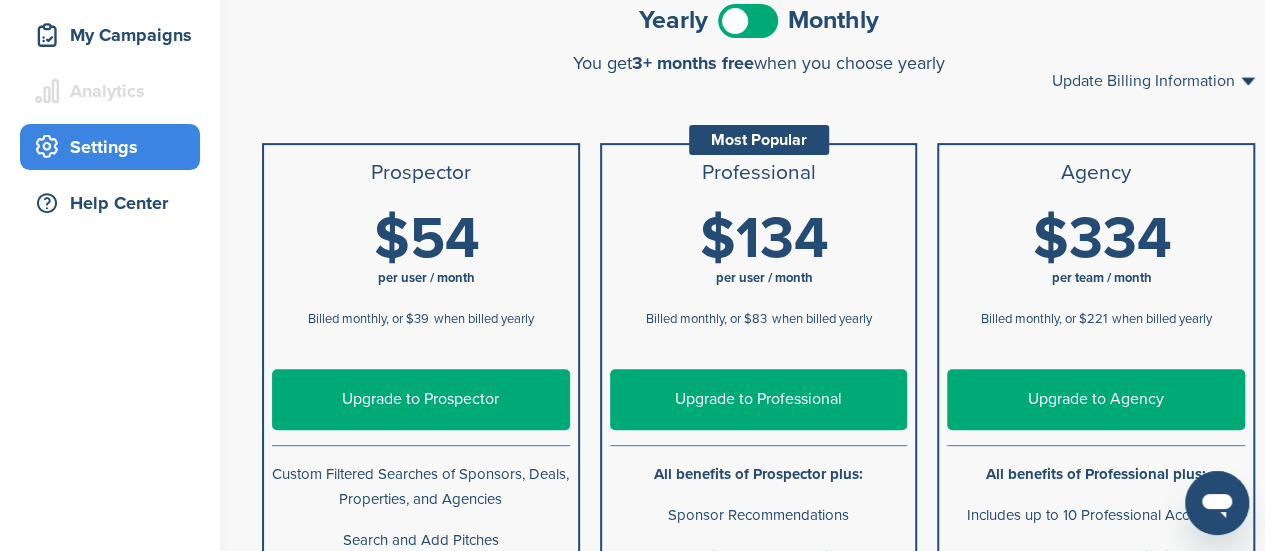 click at bounding box center (748, 21) 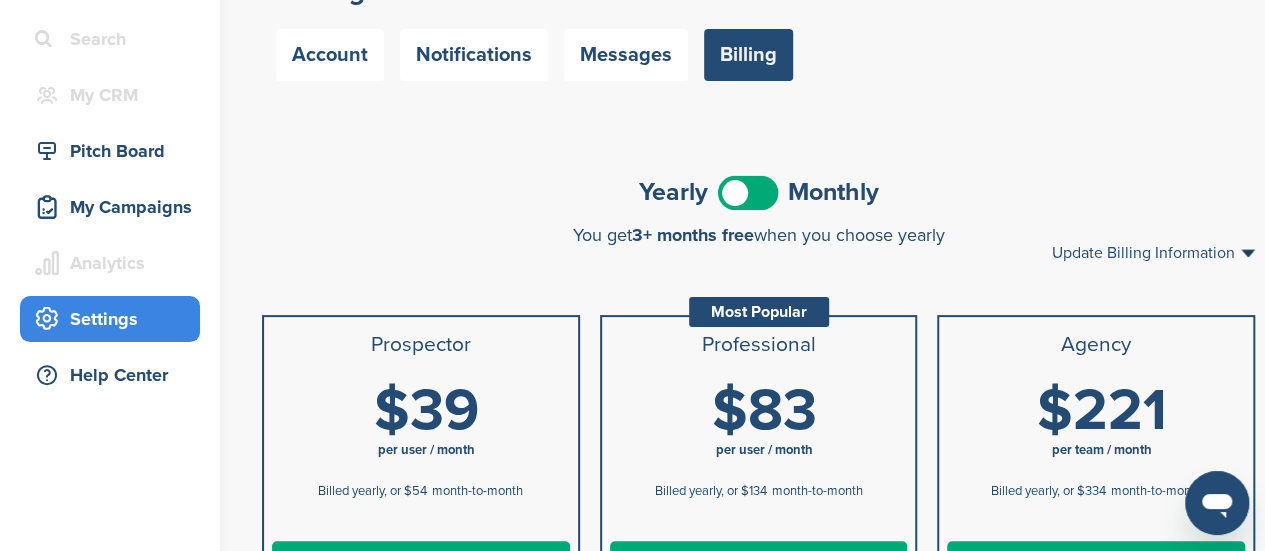scroll, scrollTop: 0, scrollLeft: 0, axis: both 